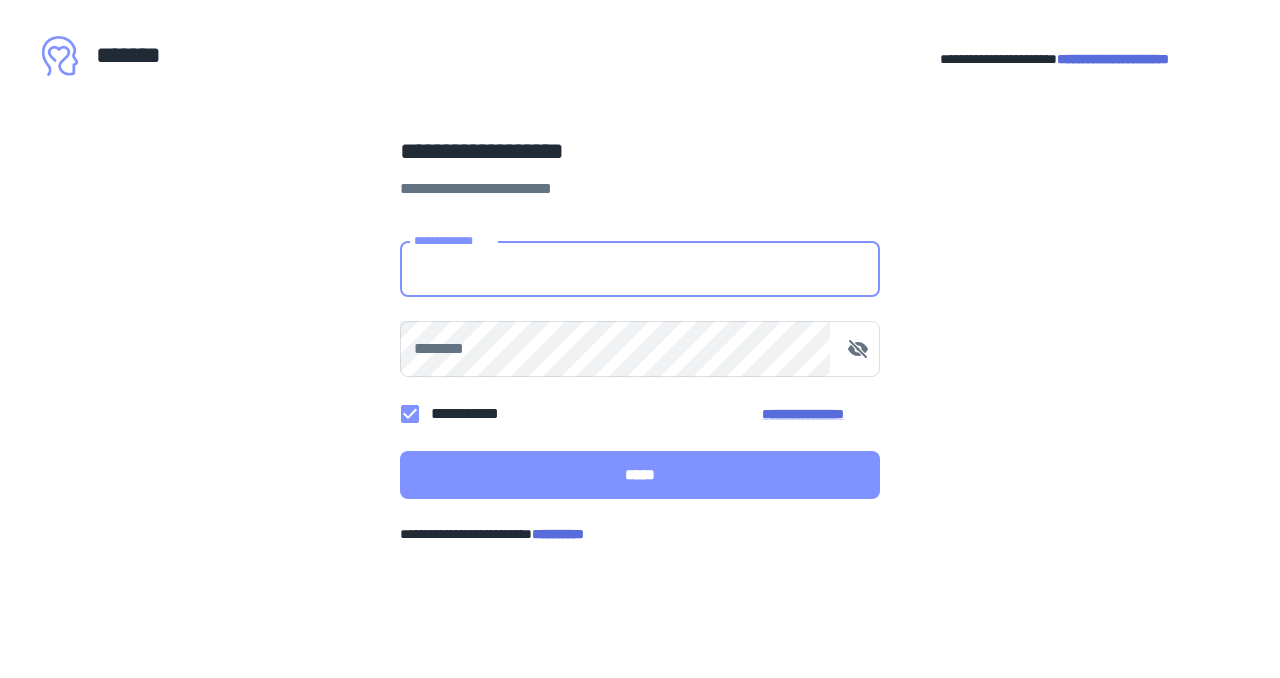 scroll, scrollTop: 0, scrollLeft: 0, axis: both 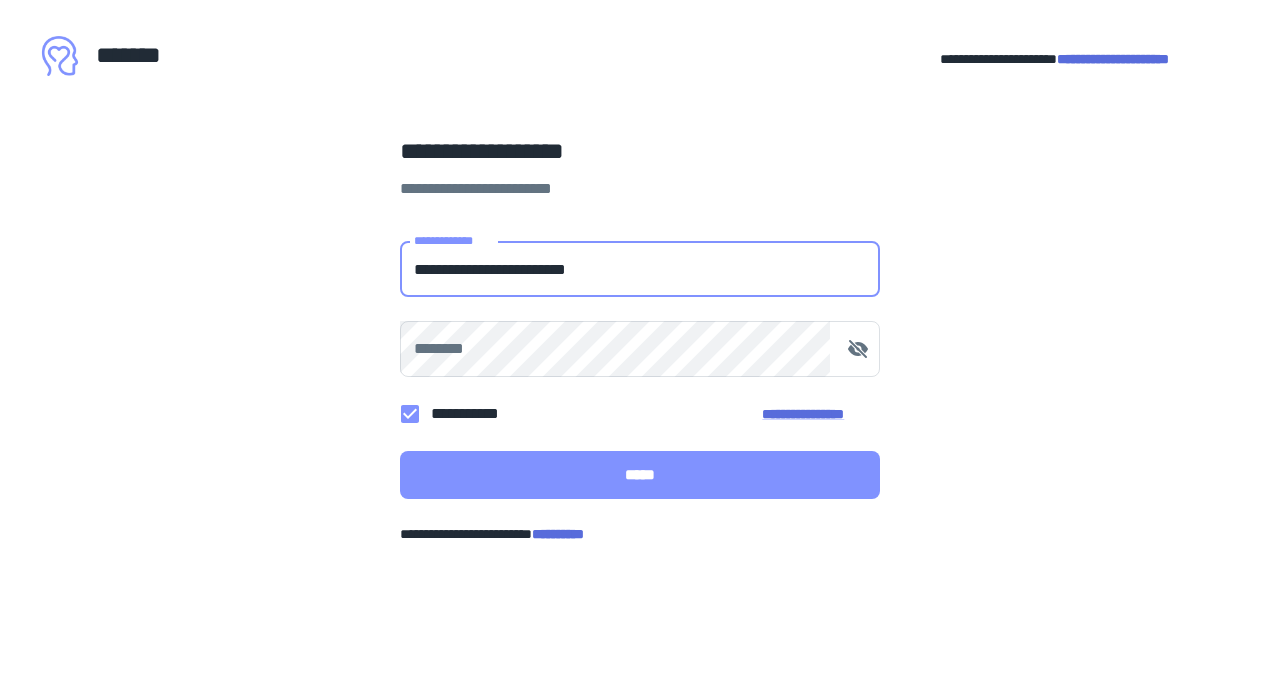 click on "*****" at bounding box center [640, 475] 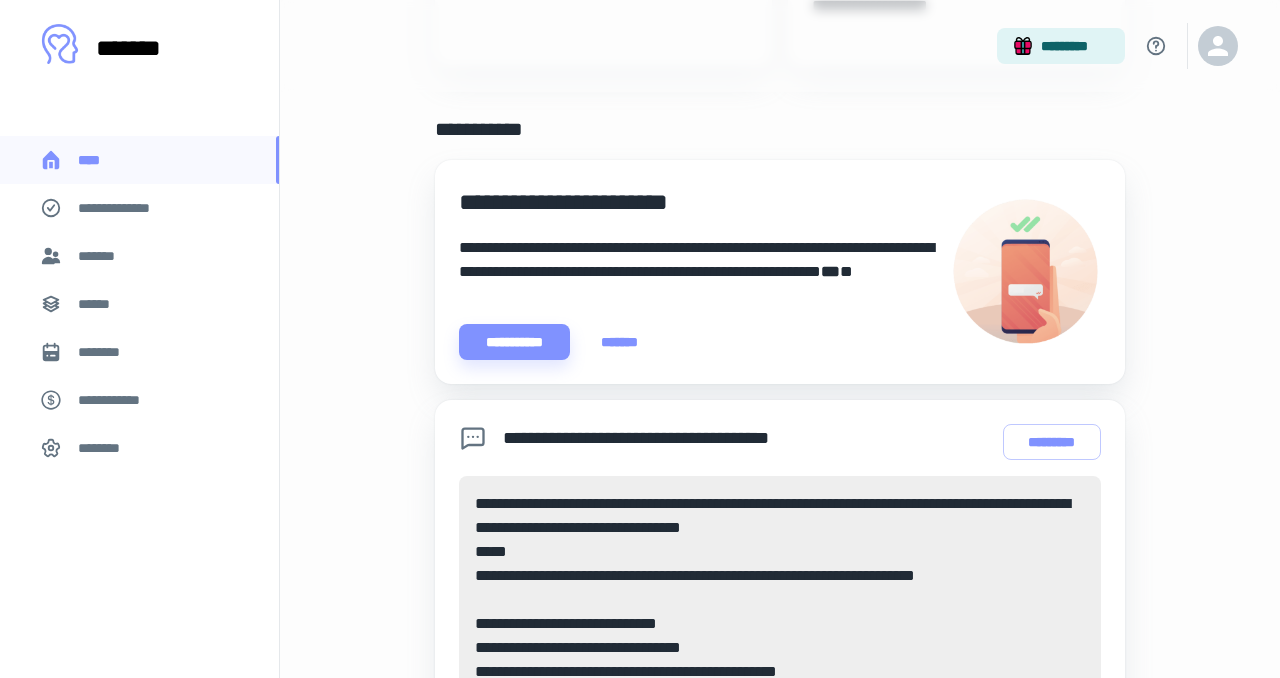 scroll, scrollTop: 458, scrollLeft: 0, axis: vertical 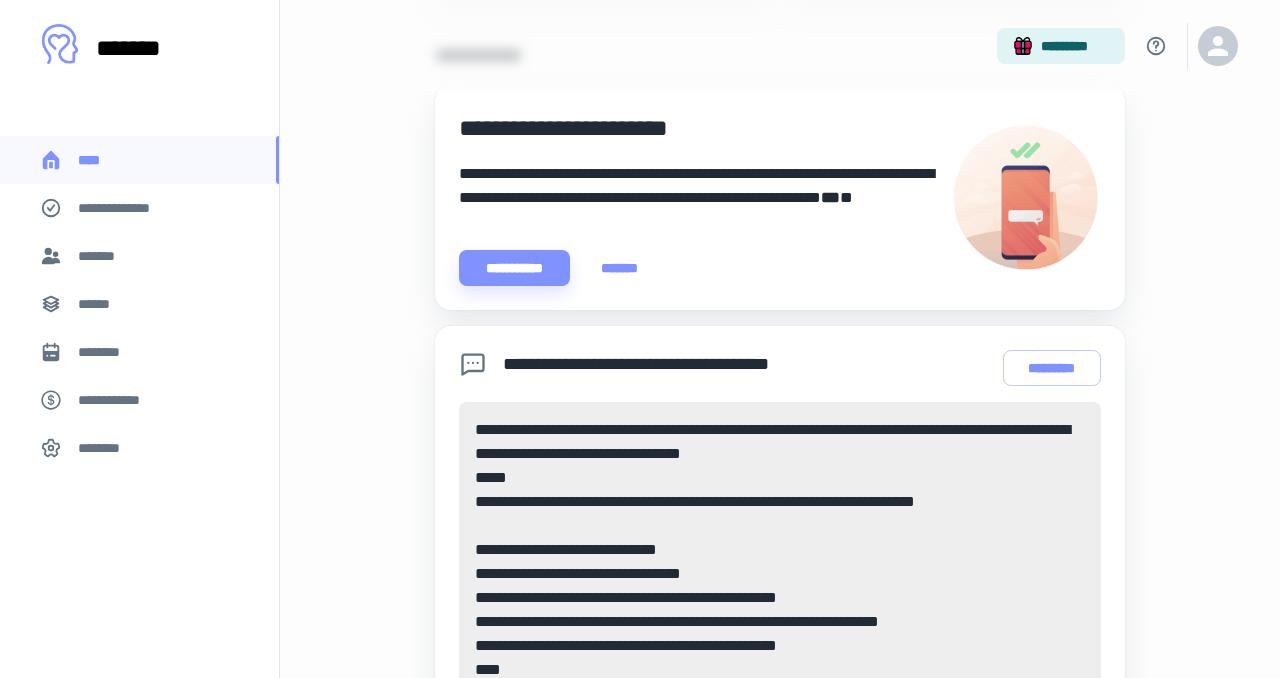 click on "**********" at bounding box center (127, 208) 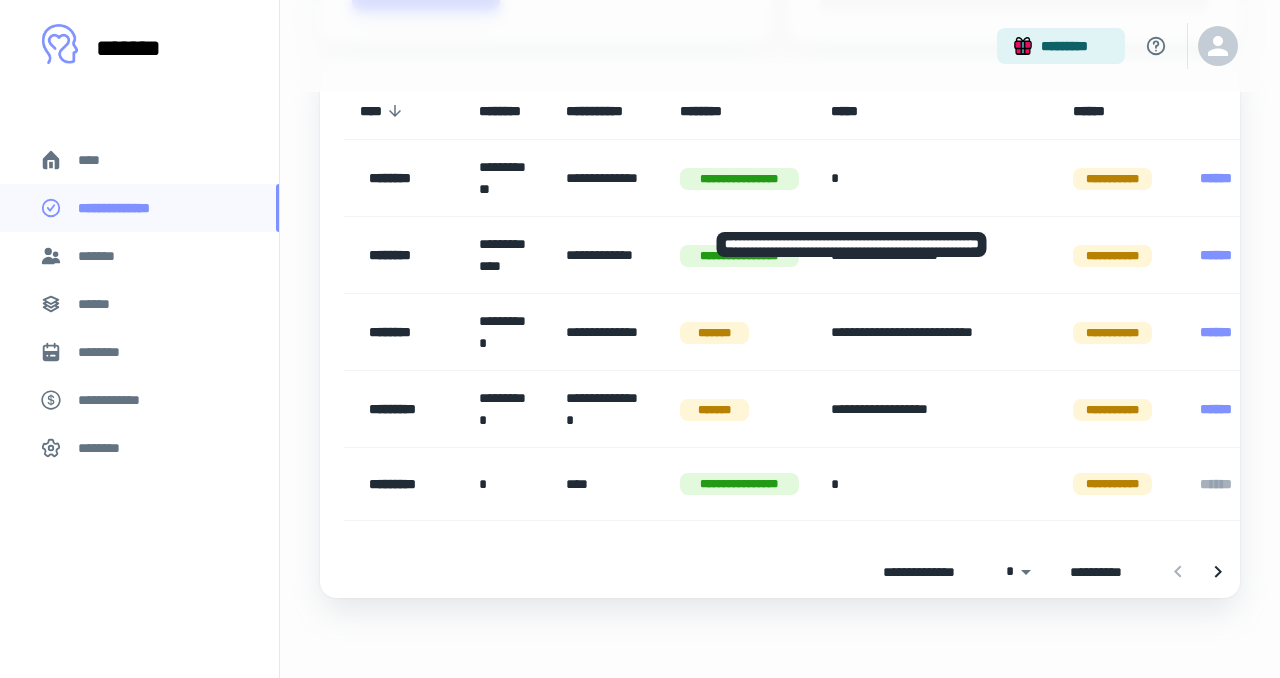 scroll, scrollTop: 873, scrollLeft: 0, axis: vertical 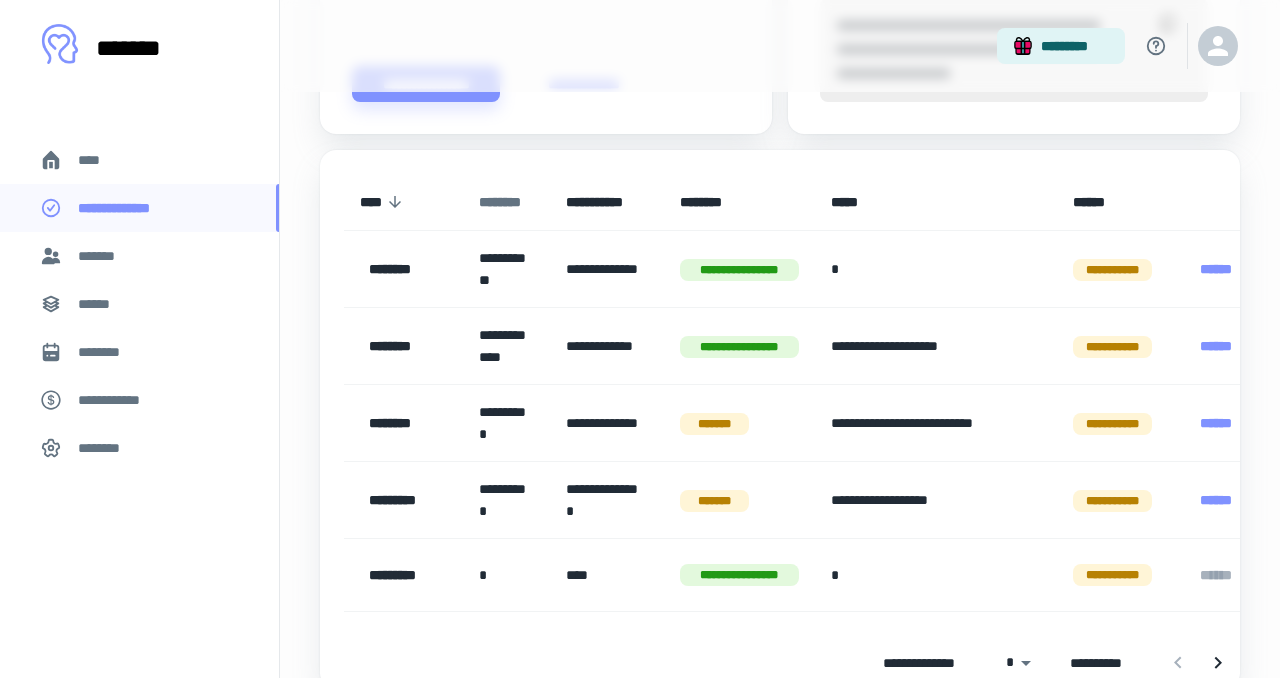 click on "********" at bounding box center (506, 202) 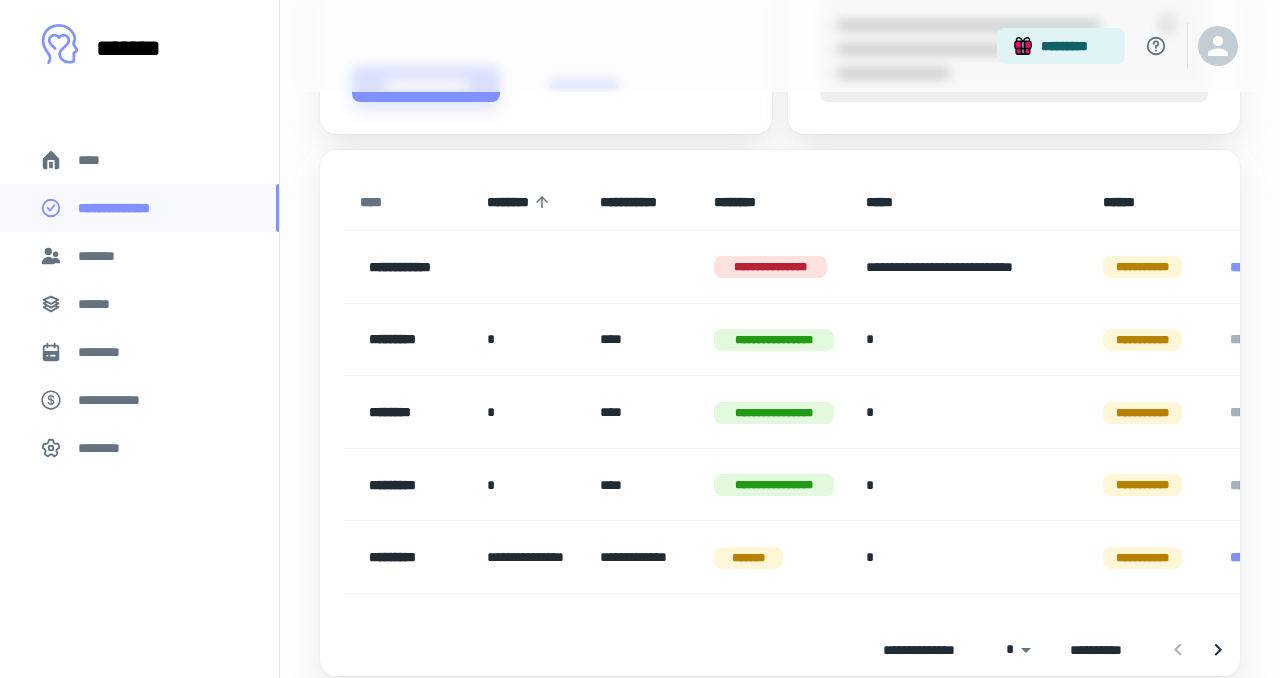 click on "****" at bounding box center (375, 202) 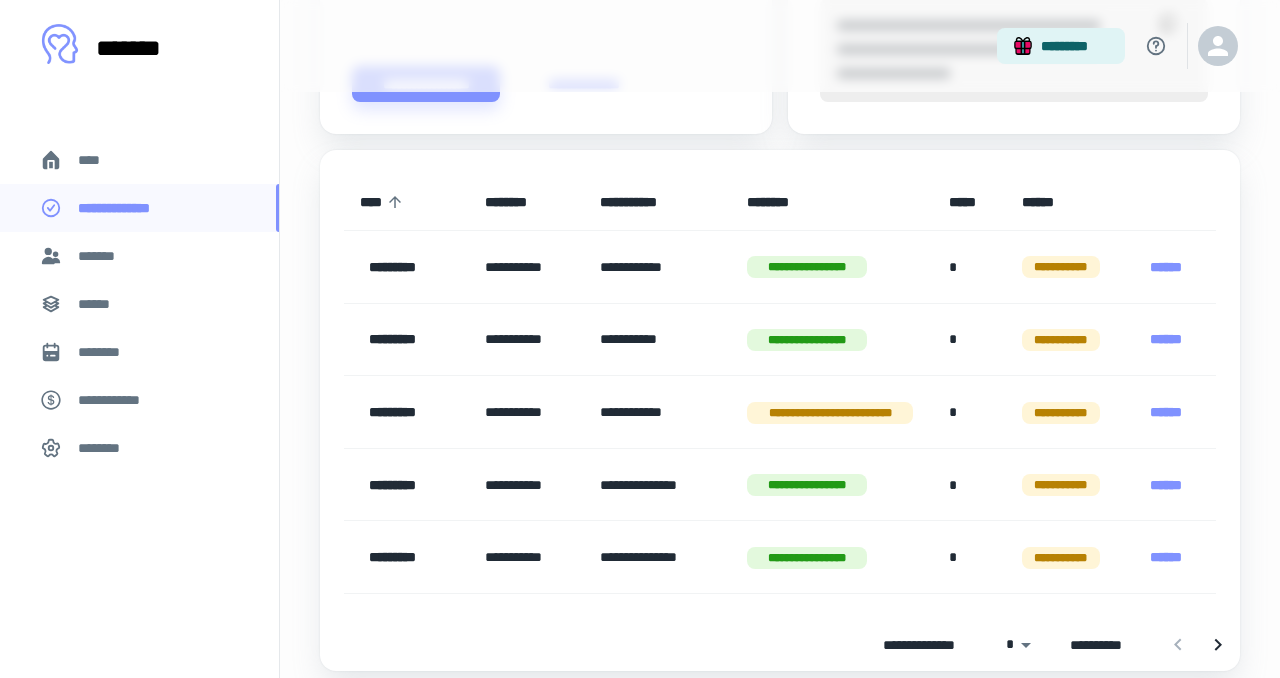 scroll, scrollTop: 946, scrollLeft: 0, axis: vertical 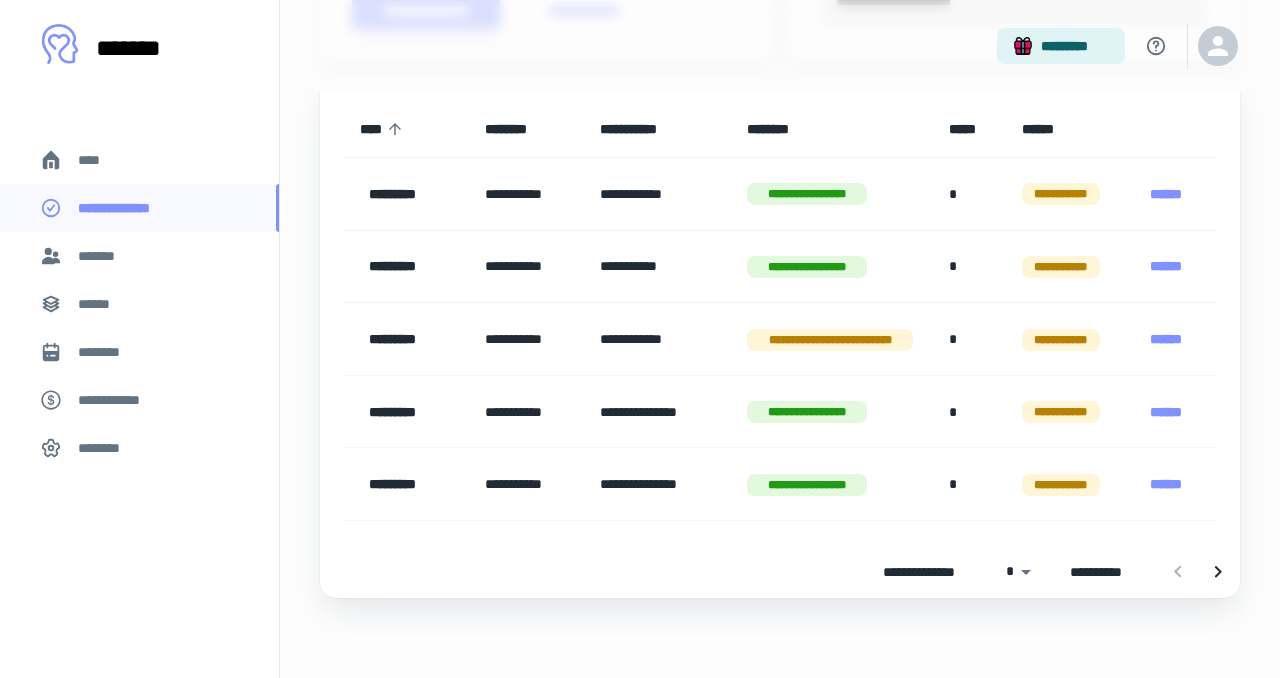 click on "*******" at bounding box center [100, 256] 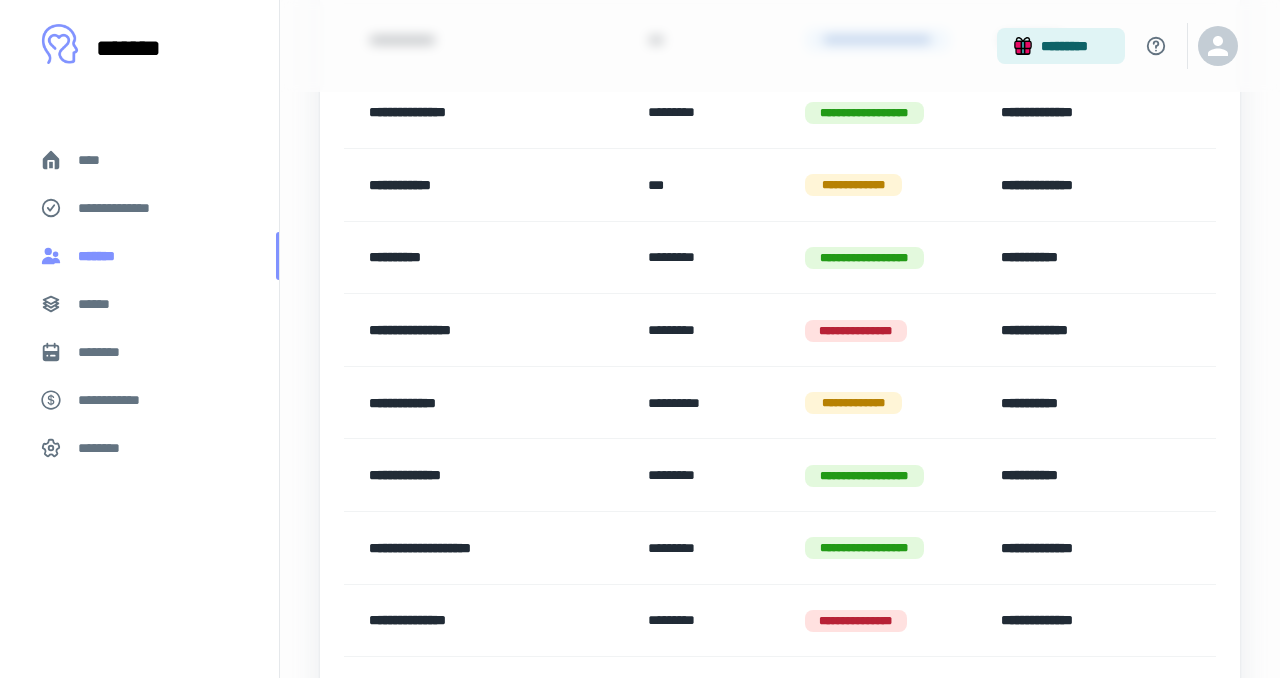 scroll, scrollTop: 0, scrollLeft: 0, axis: both 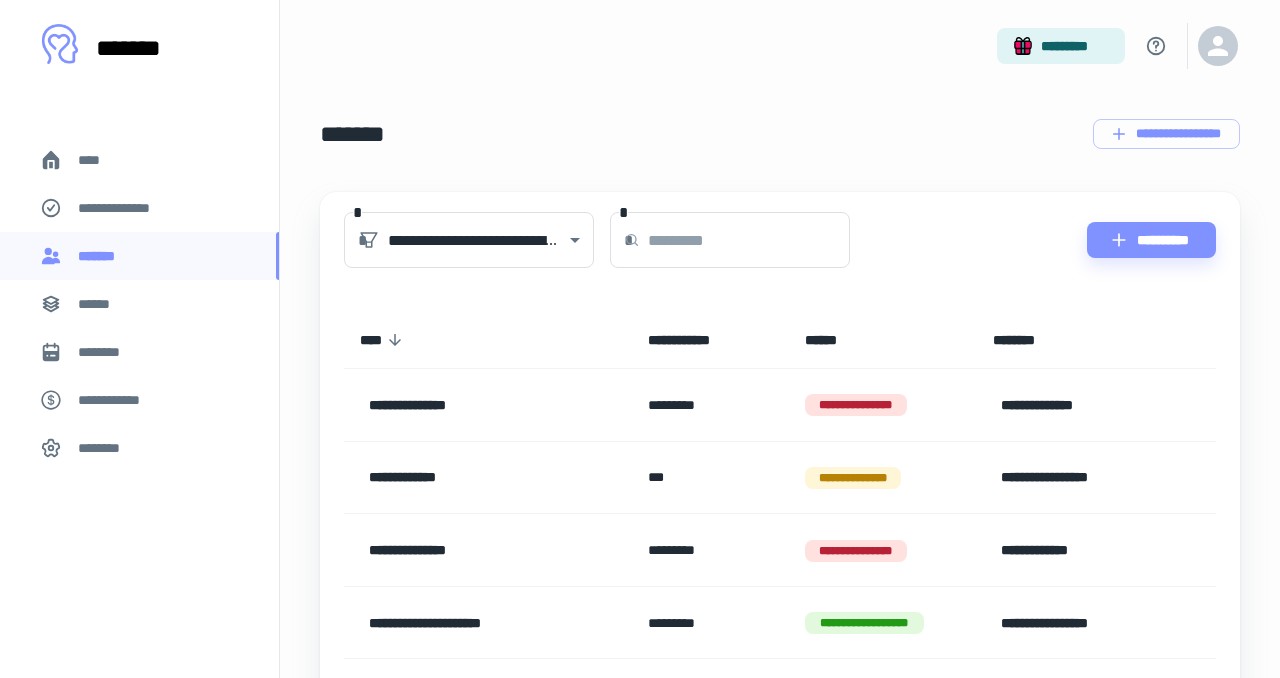 click on "********" at bounding box center (105, 448) 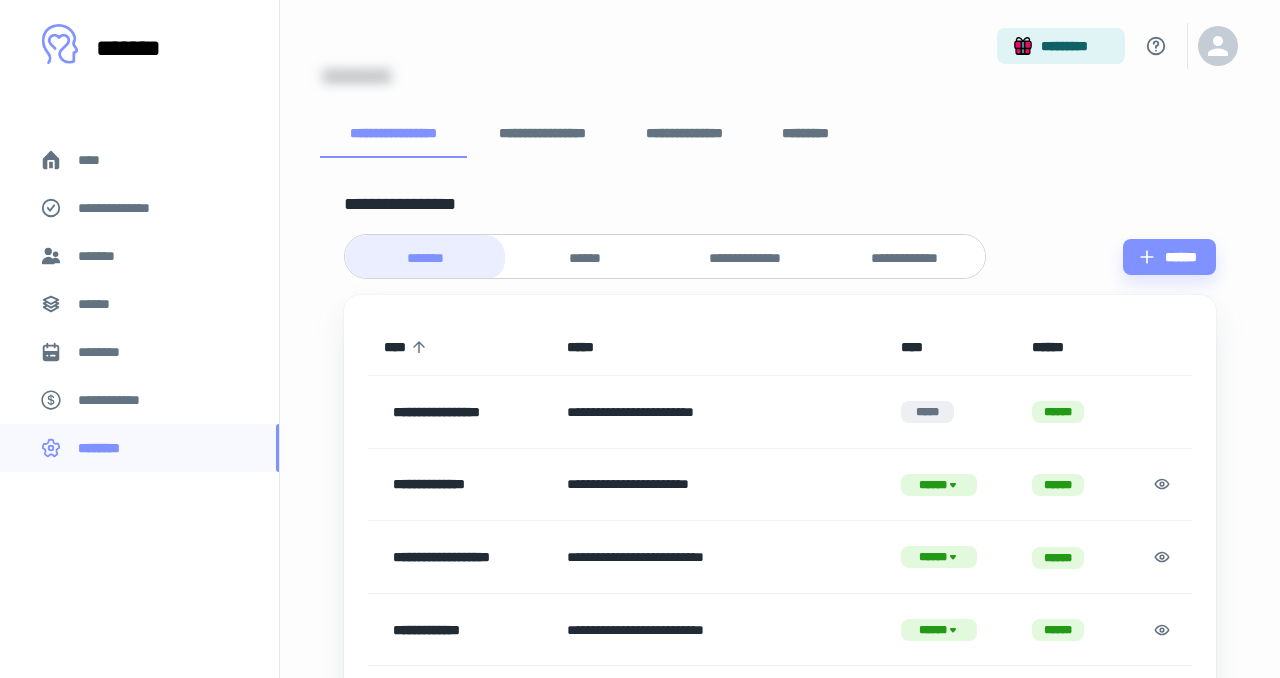 scroll, scrollTop: 62, scrollLeft: 0, axis: vertical 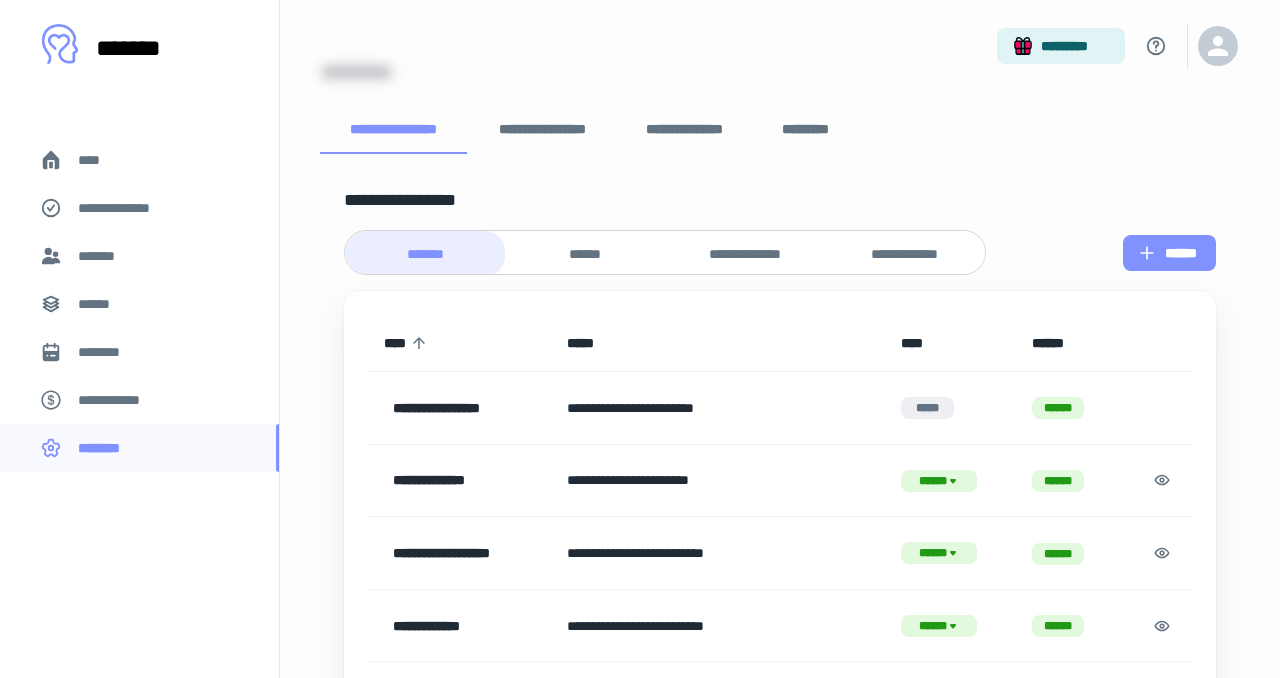 click on "******" at bounding box center (1169, 253) 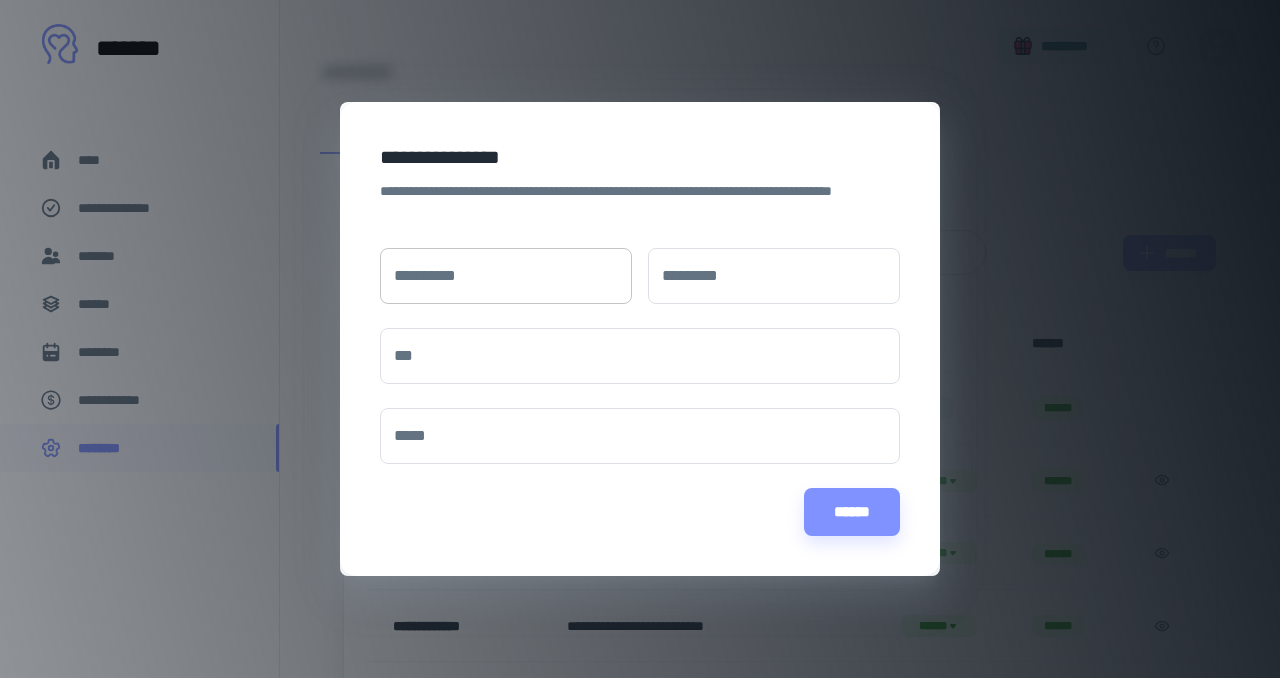 click on "**********" at bounding box center (506, 276) 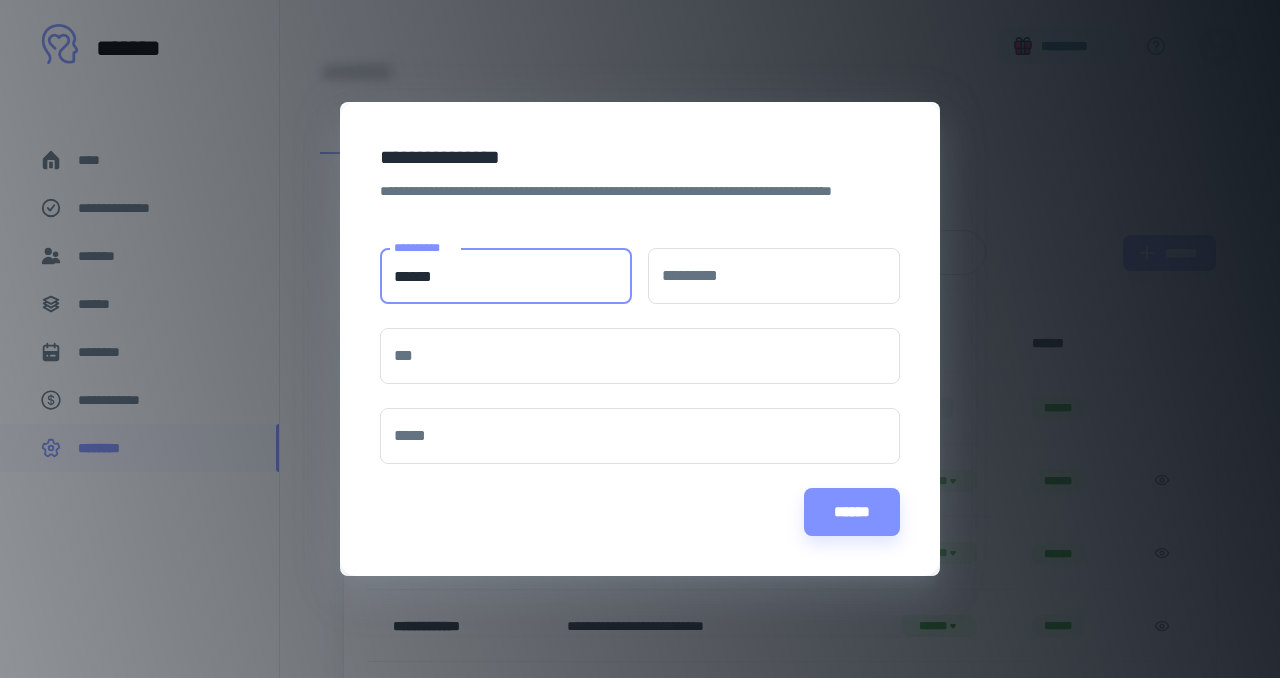 type on "******" 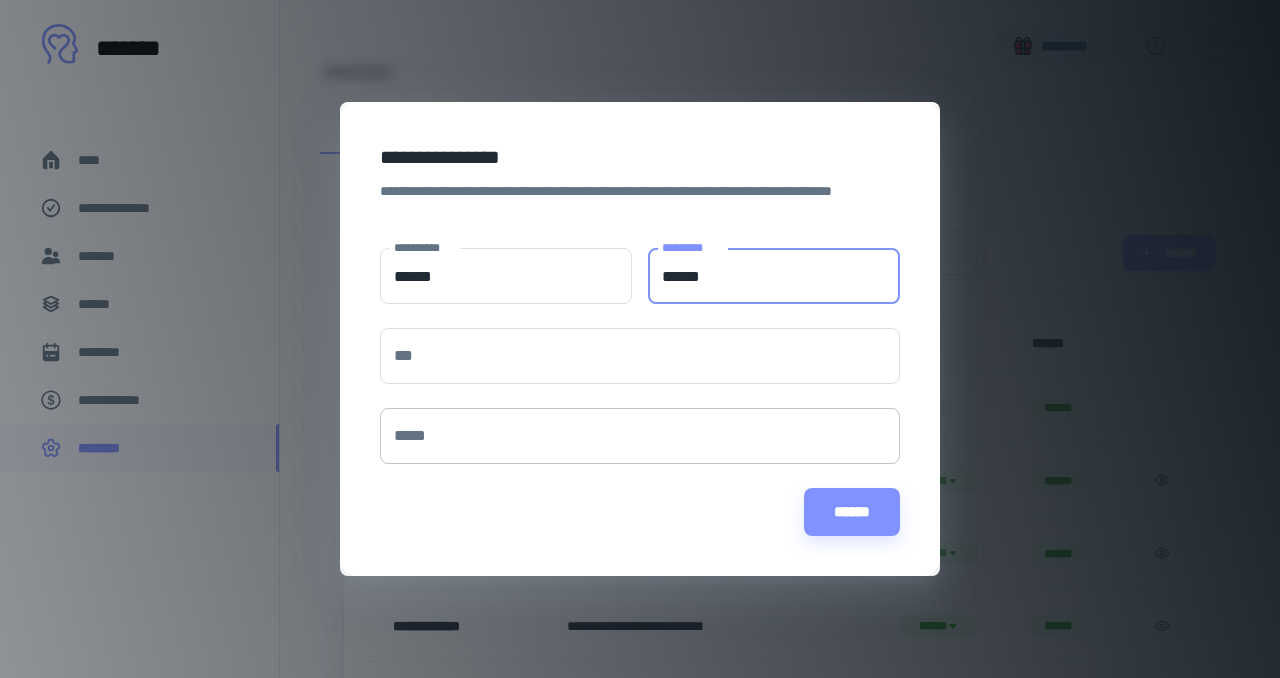 type on "******" 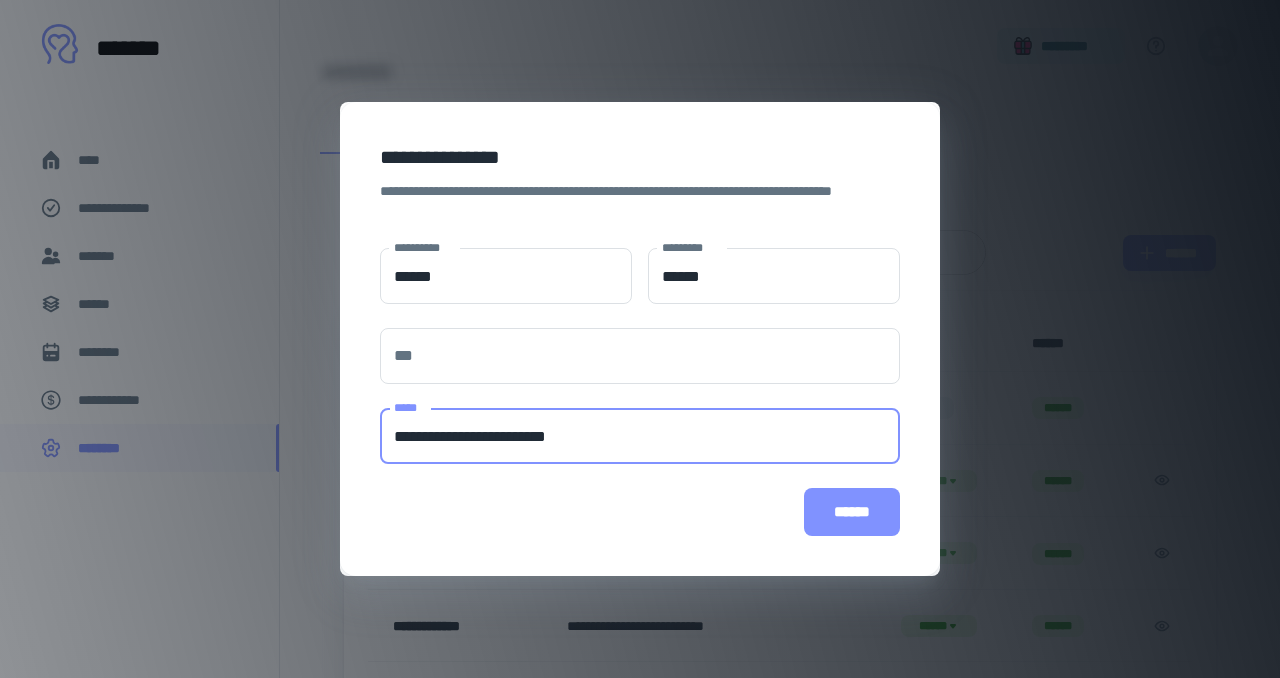 type on "**********" 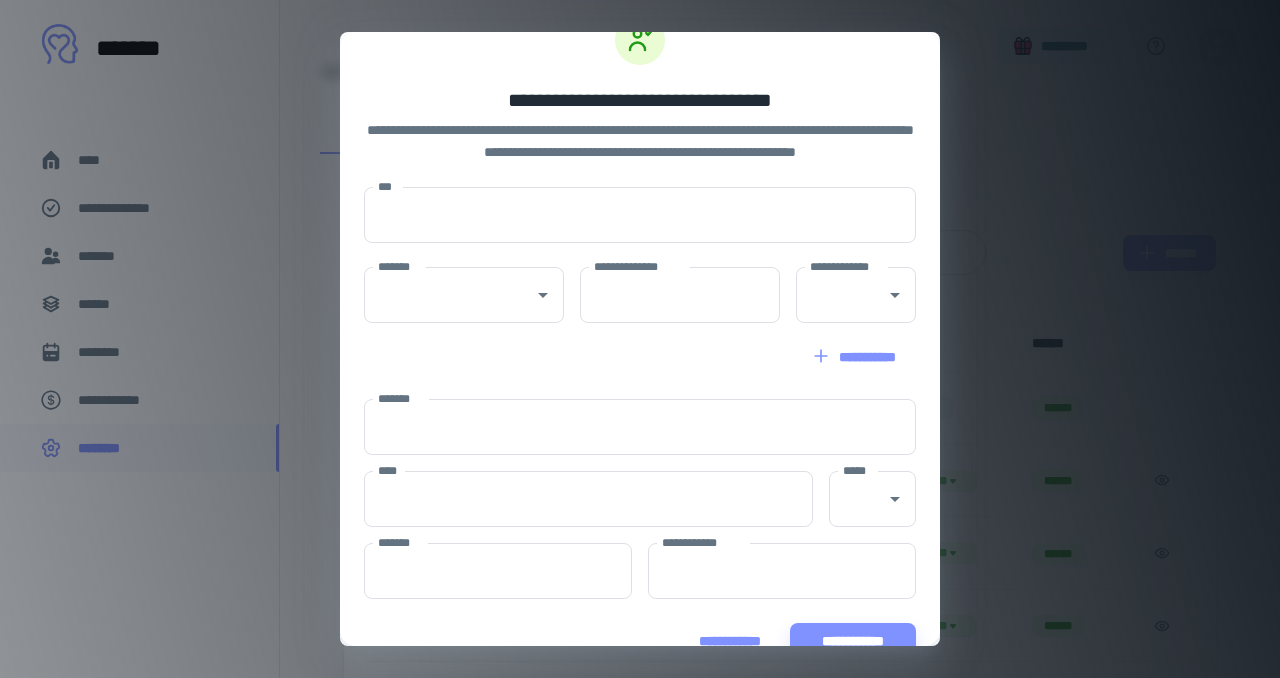 scroll, scrollTop: 78, scrollLeft: 0, axis: vertical 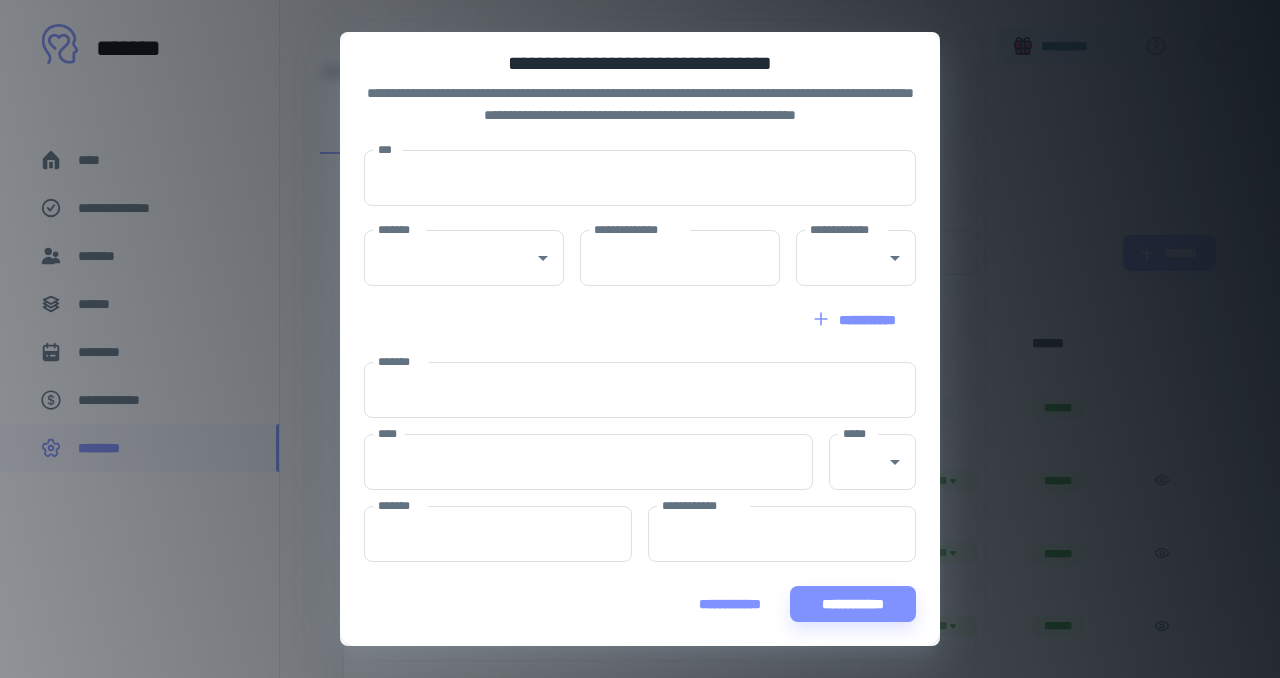click on "**********" at bounding box center (730, 604) 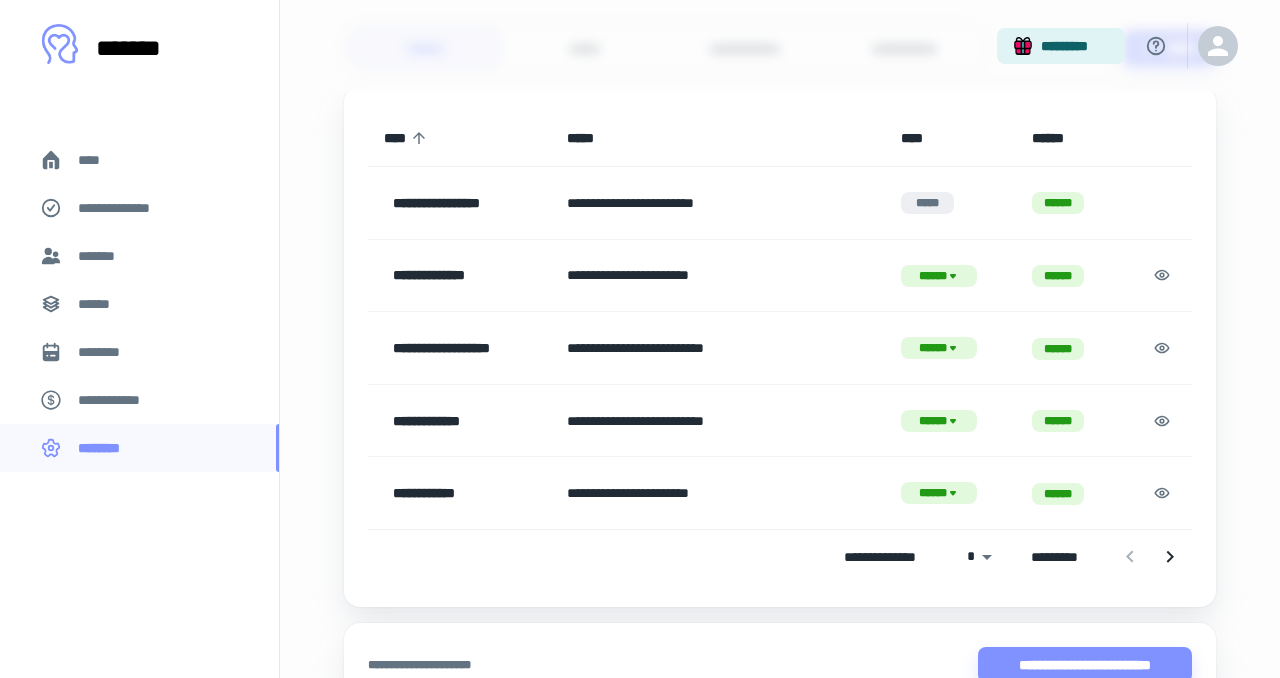 scroll, scrollTop: 0, scrollLeft: 0, axis: both 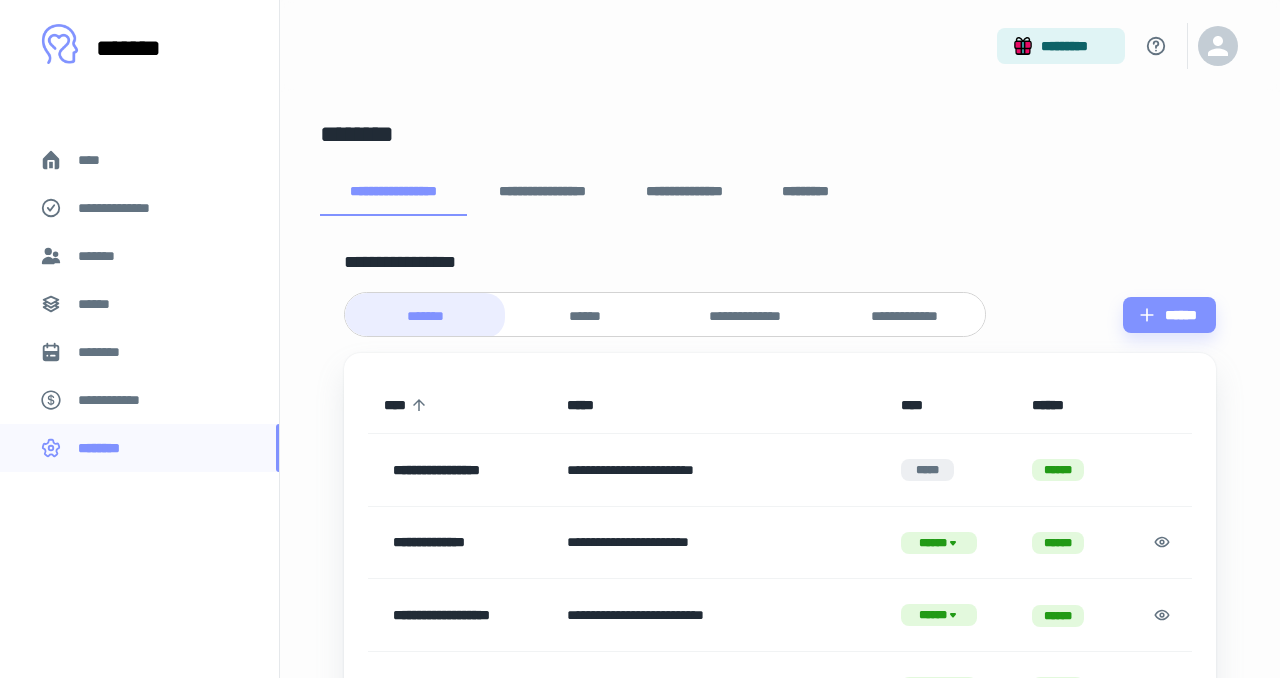 click on "**********" at bounding box center [745, 316] 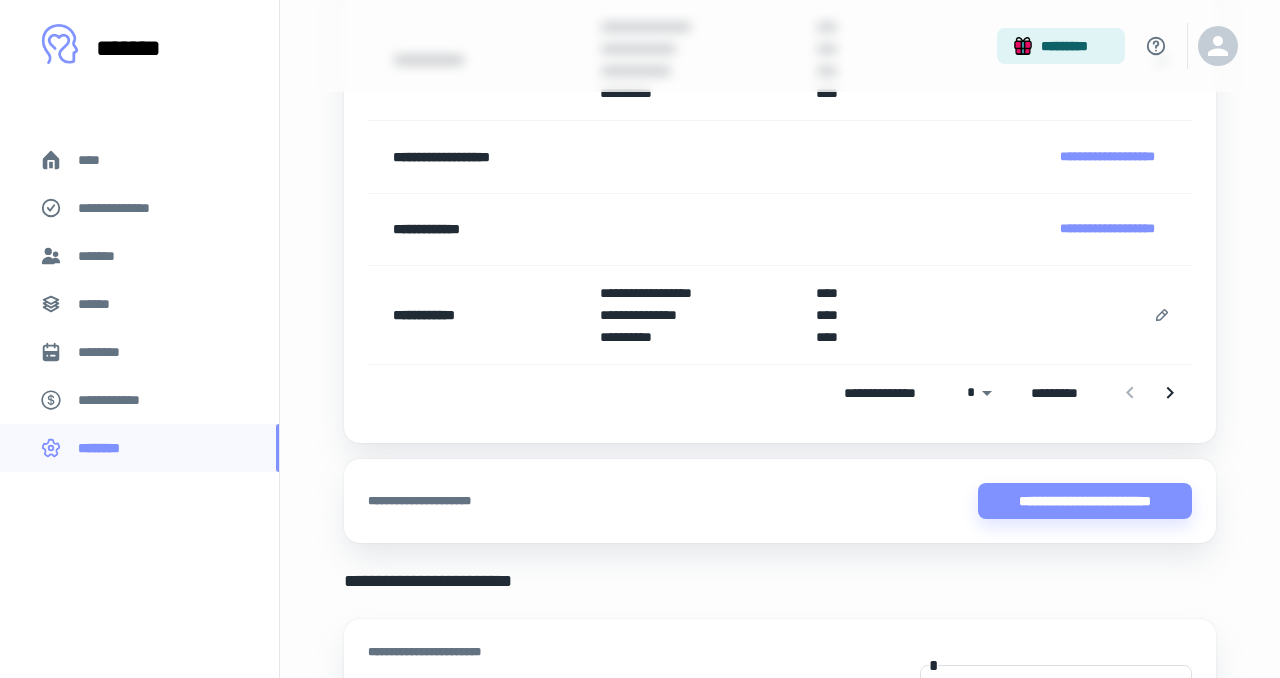 scroll, scrollTop: 521, scrollLeft: 0, axis: vertical 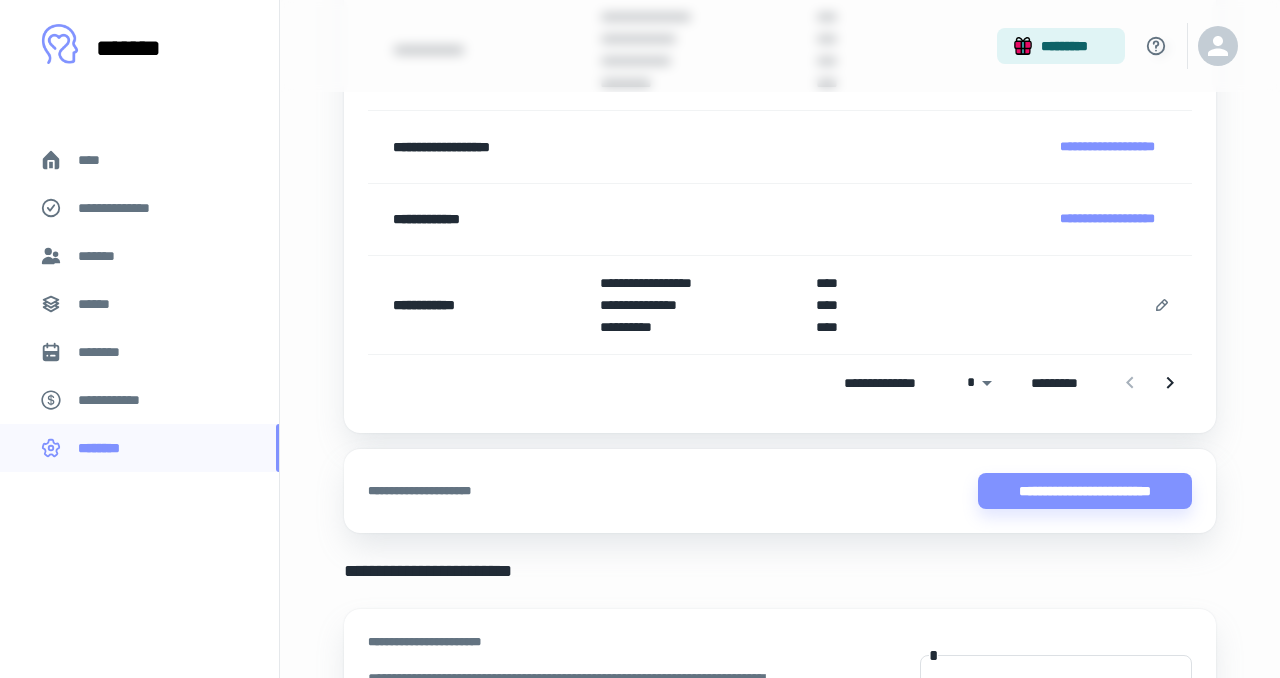 click on "**********" at bounding box center [640, -182] 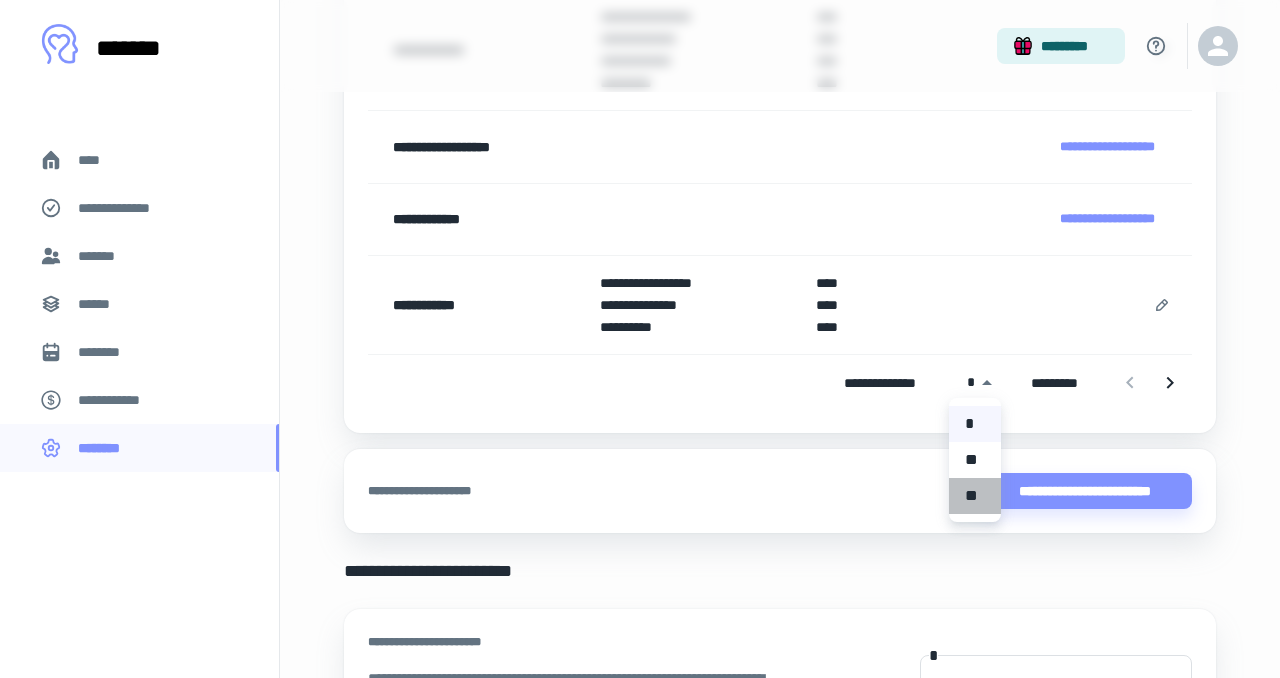 click on "**" at bounding box center (975, 496) 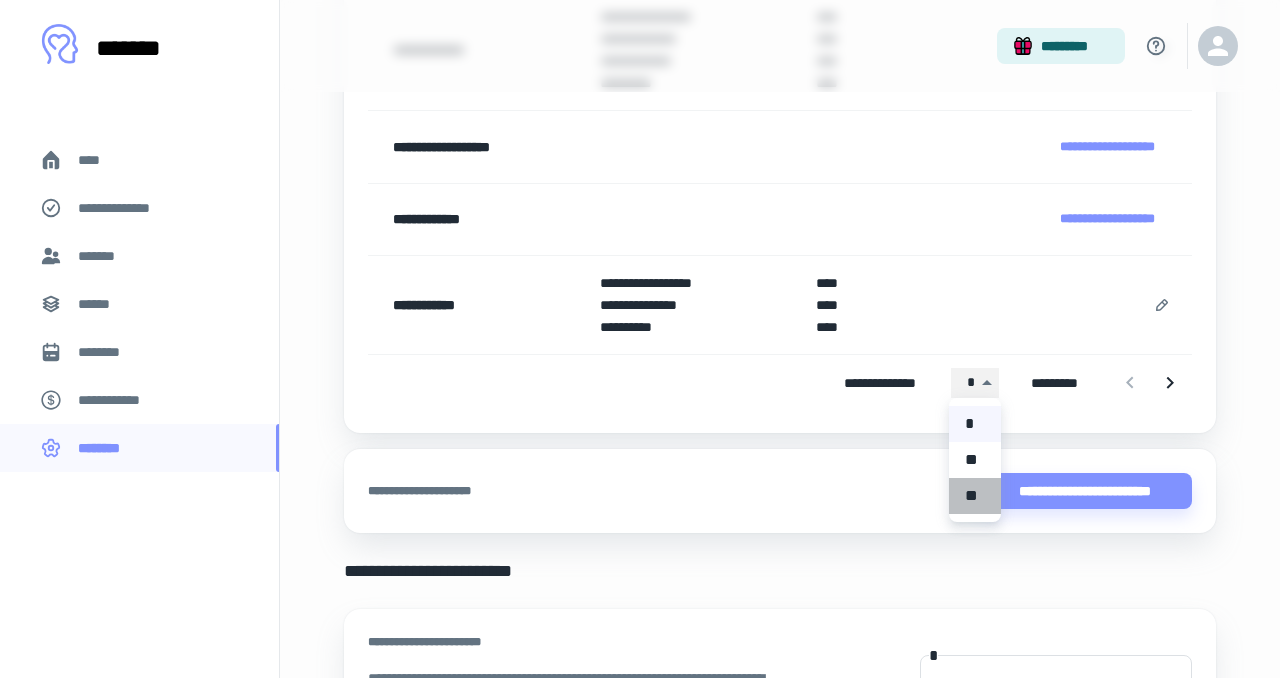 type on "**" 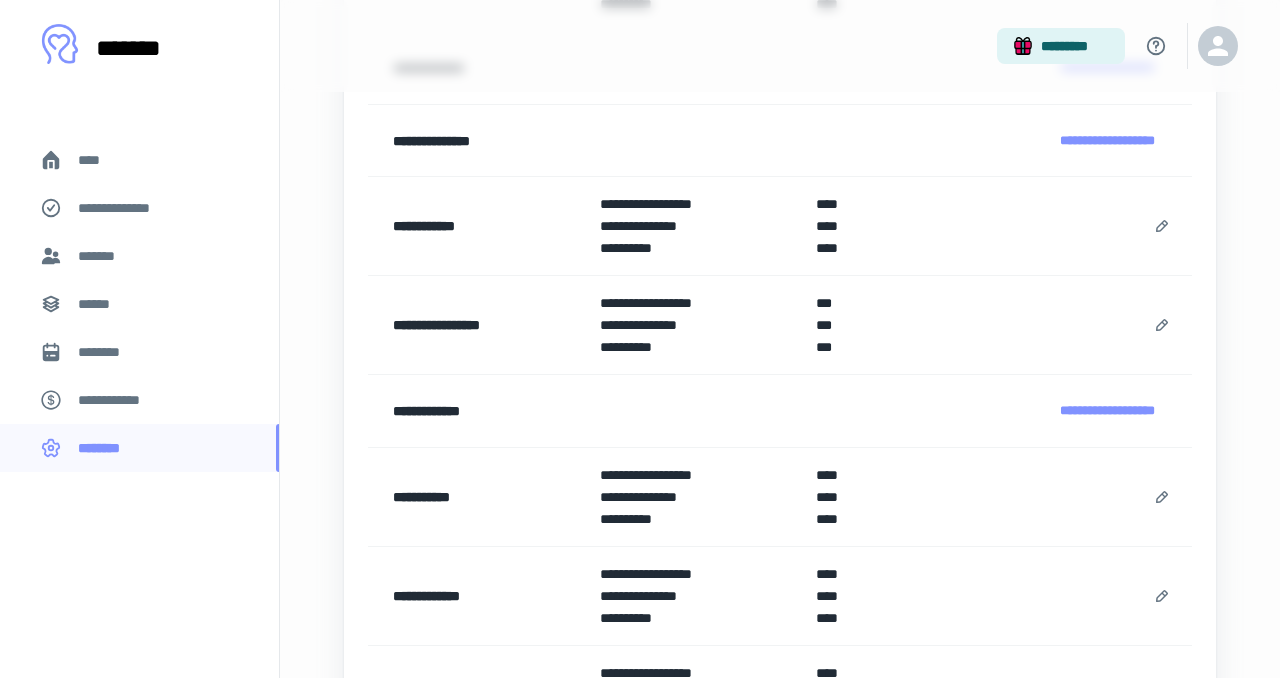 scroll, scrollTop: 1241, scrollLeft: 0, axis: vertical 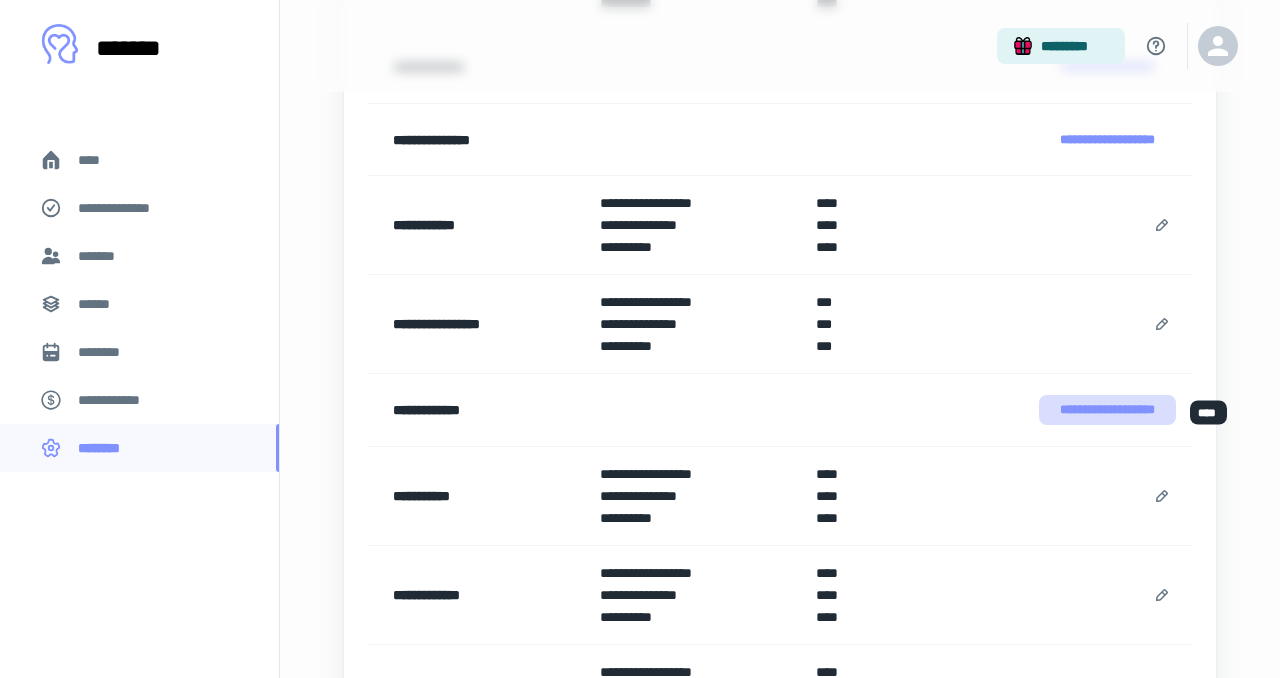 click on "**********" at bounding box center (1107, 410) 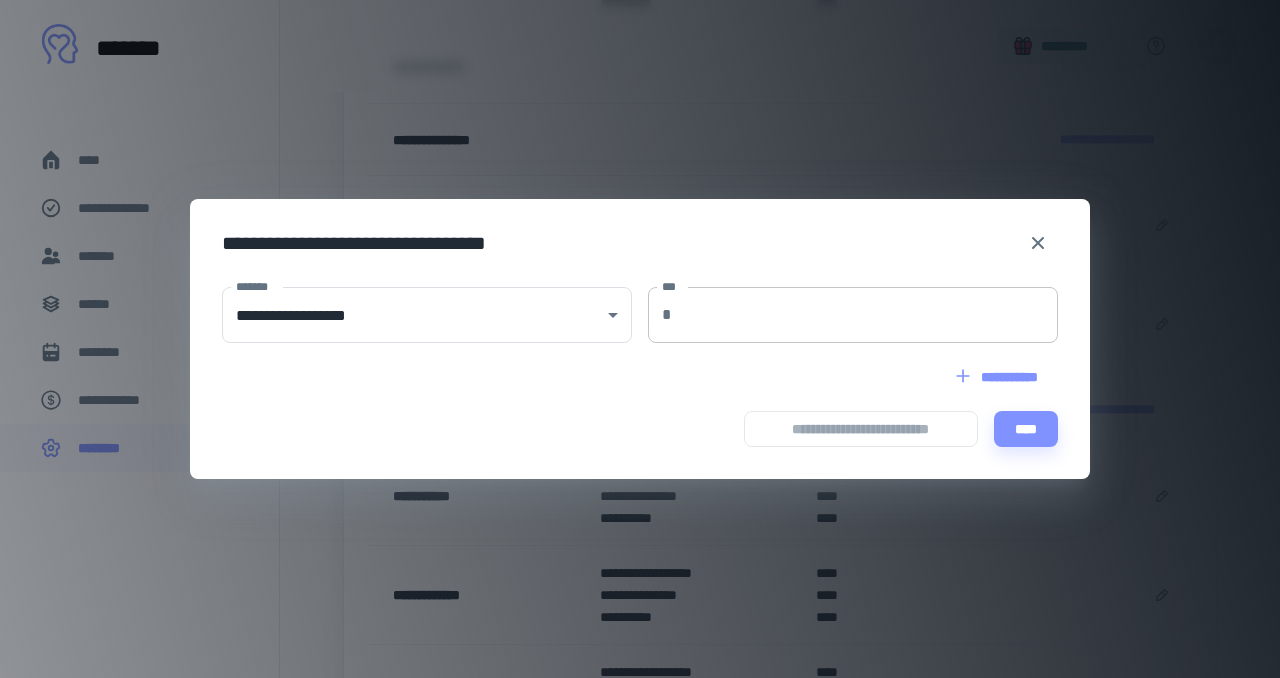 click on "***" at bounding box center (869, 315) 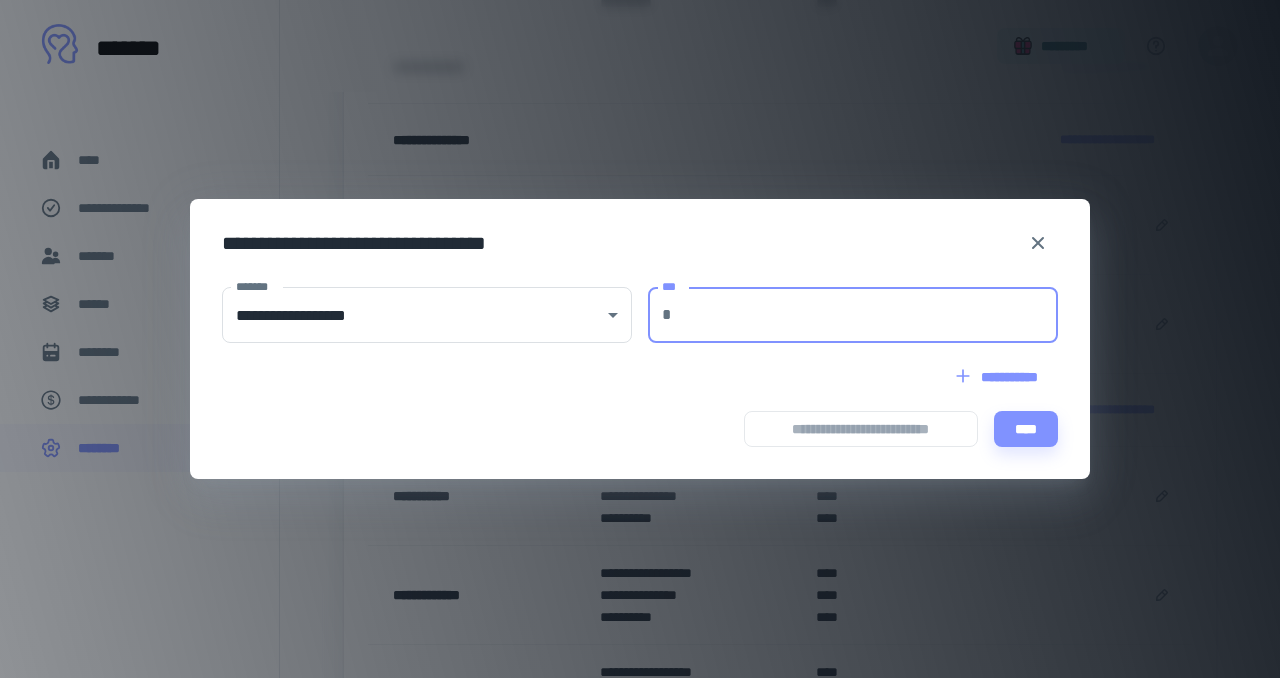 type on "***" 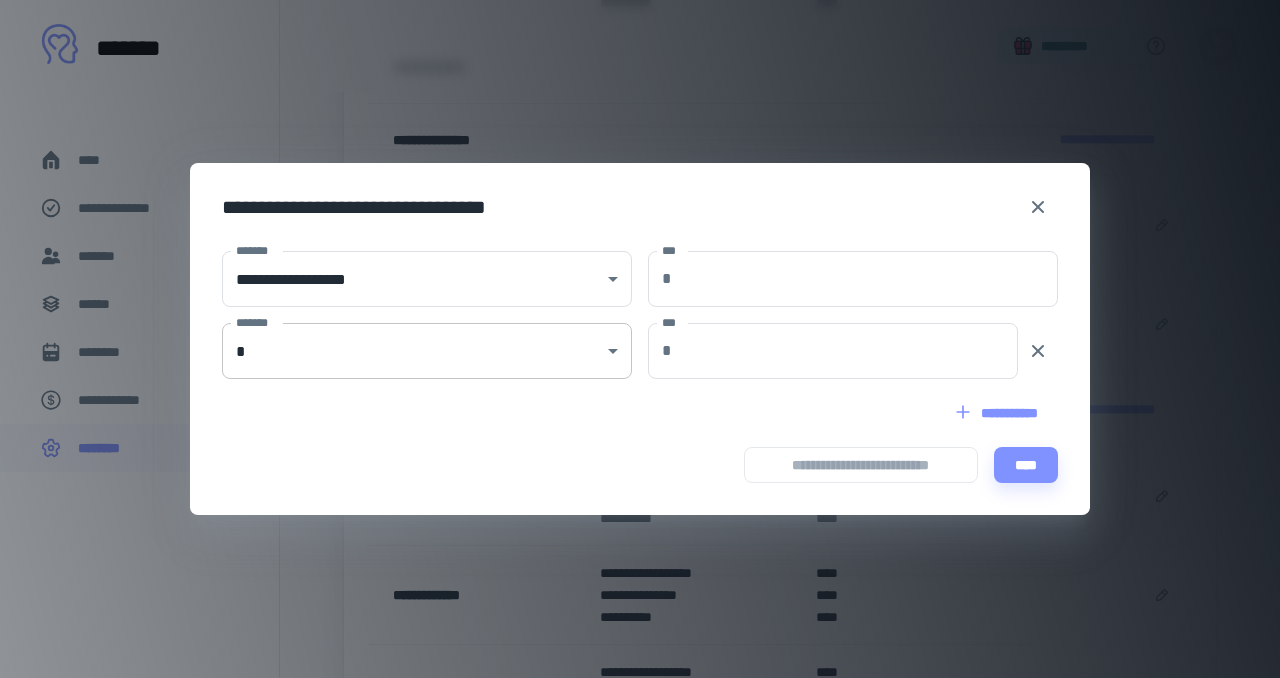 click on "**********" at bounding box center (640, -902) 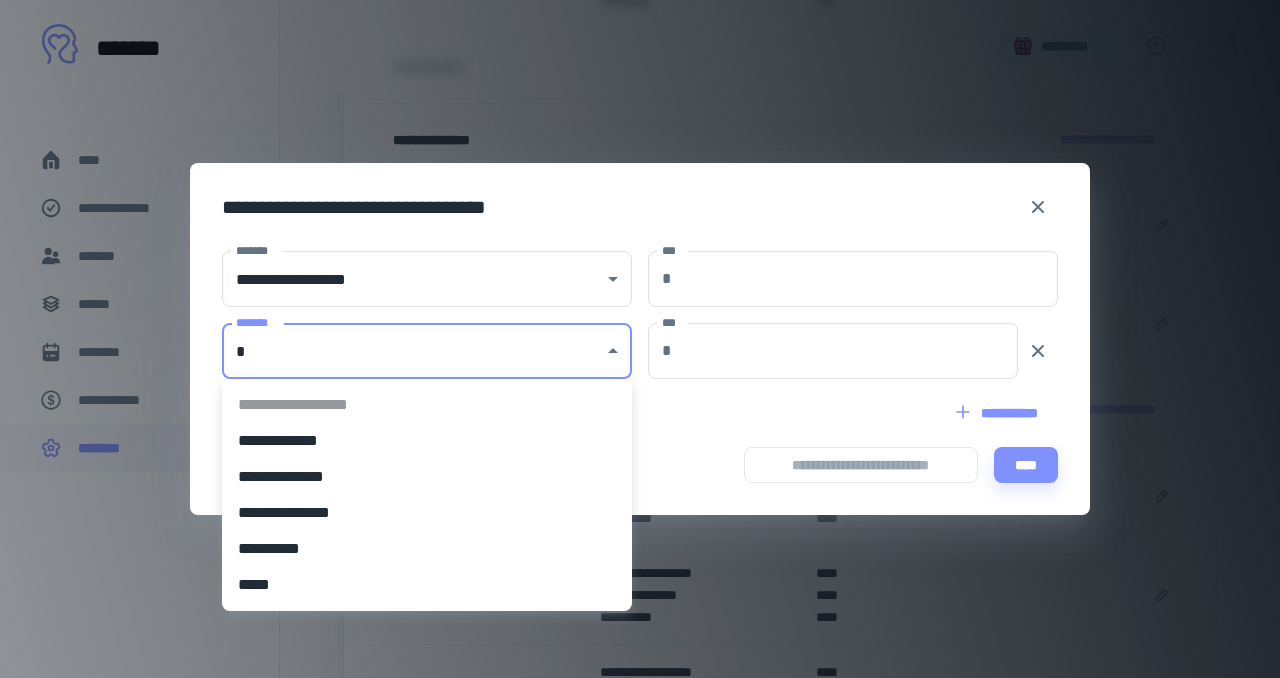 click on "**********" at bounding box center [427, 513] 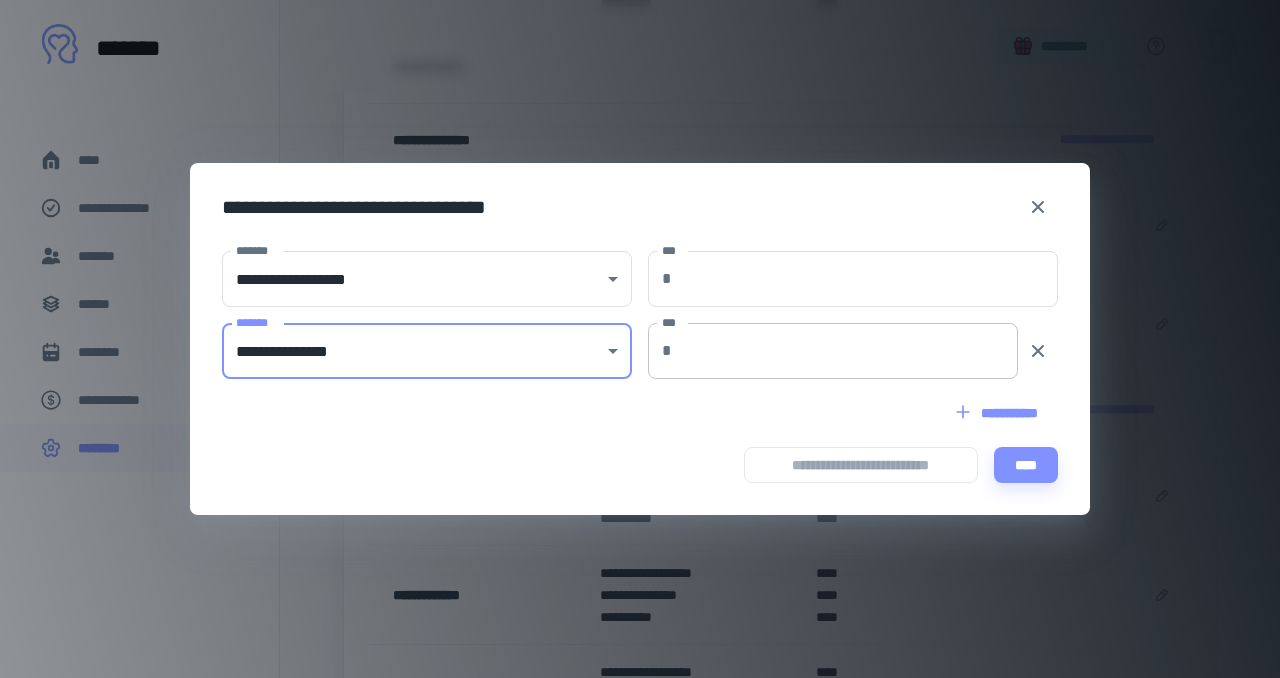 click on "***" at bounding box center [849, 351] 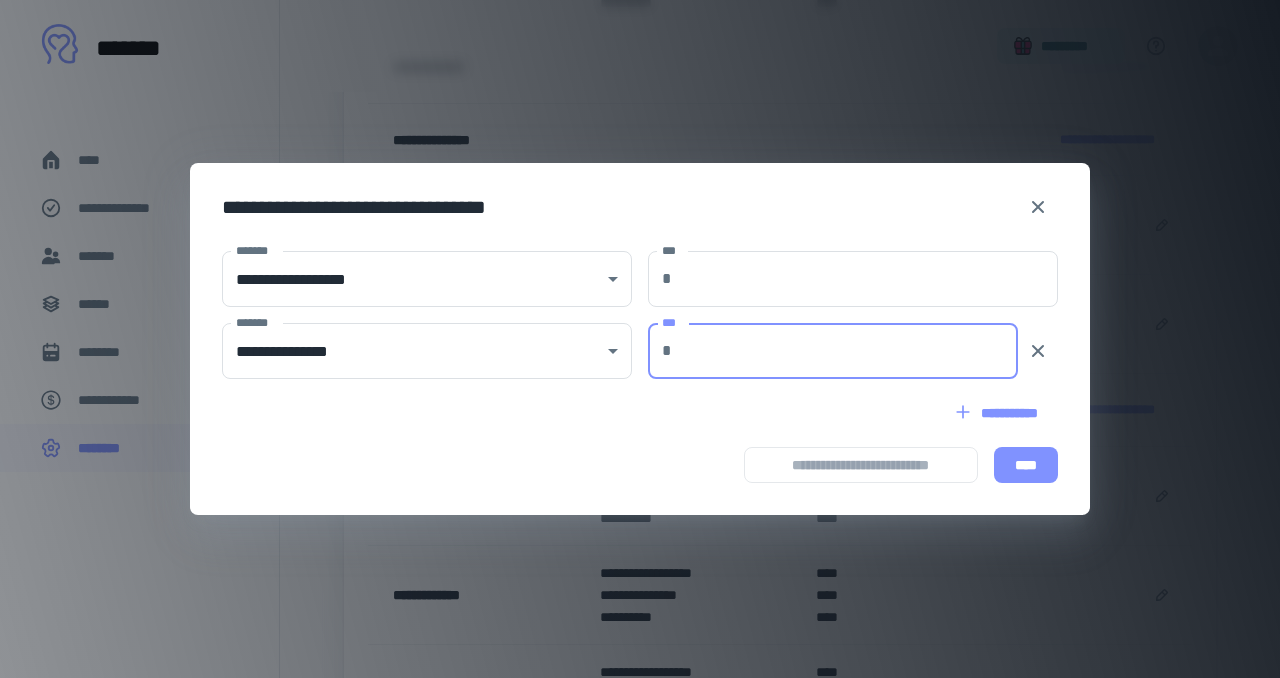 type on "***" 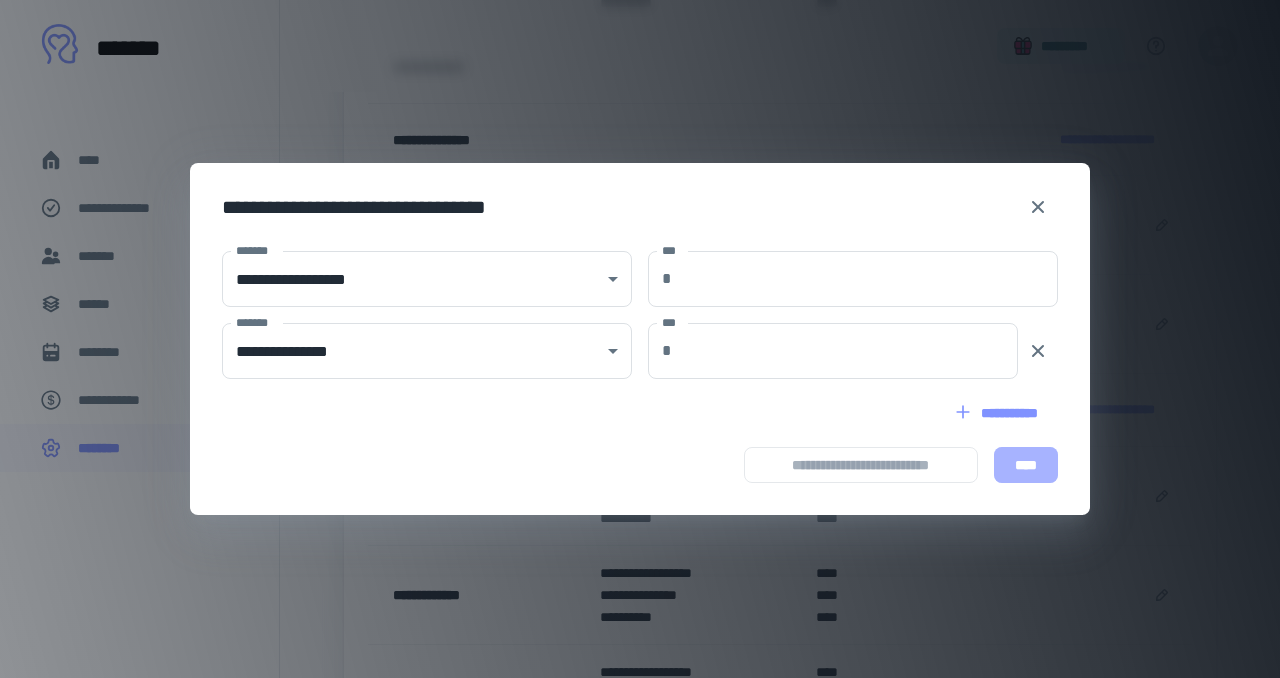 click on "****" at bounding box center (1026, 465) 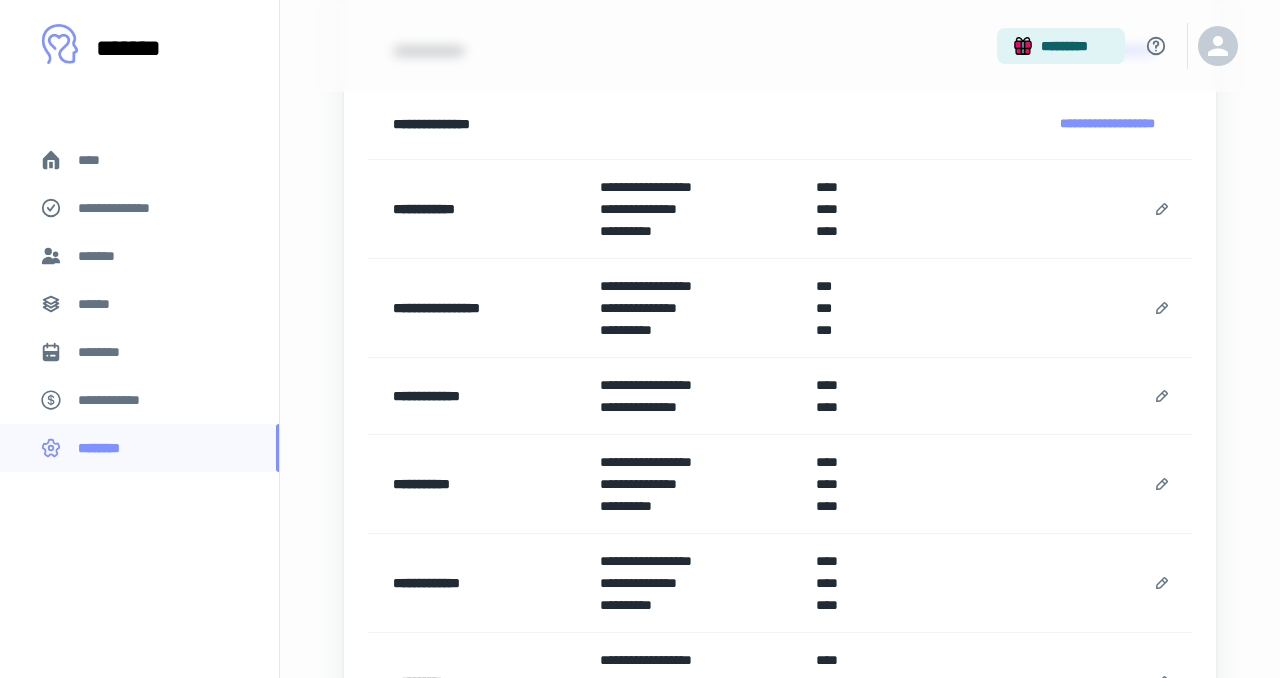 scroll, scrollTop: 903, scrollLeft: 0, axis: vertical 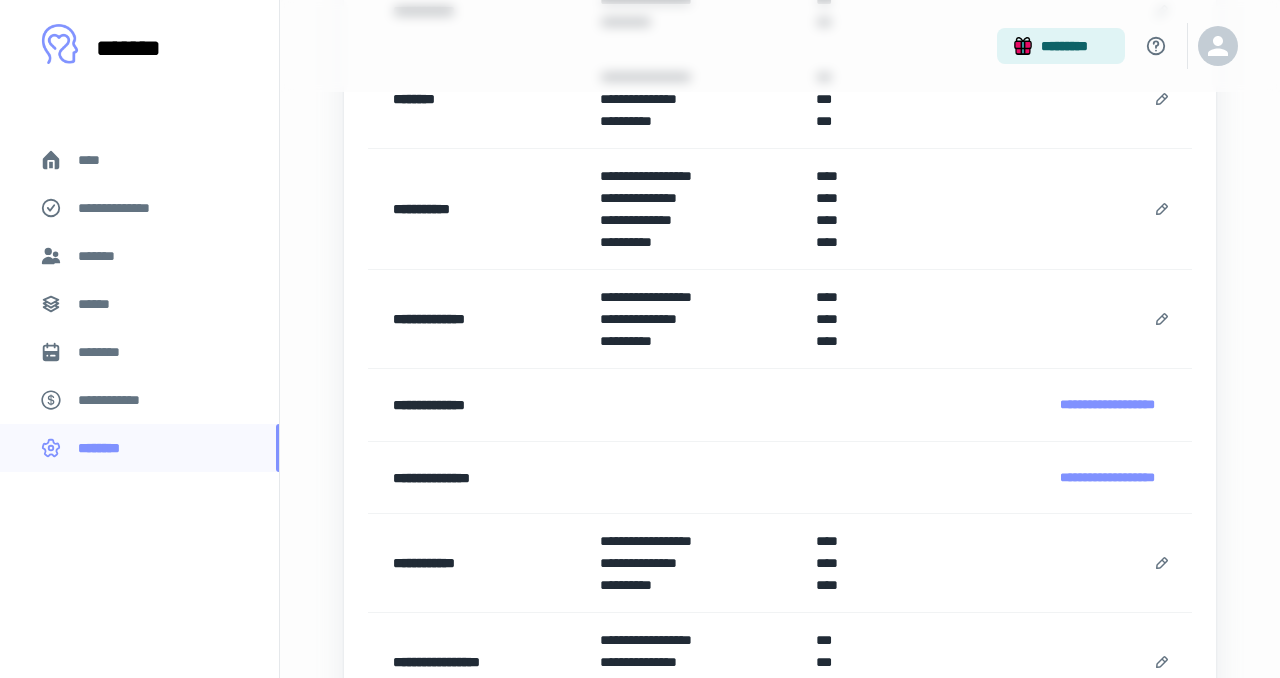 click on "**********" at bounding box center [127, 208] 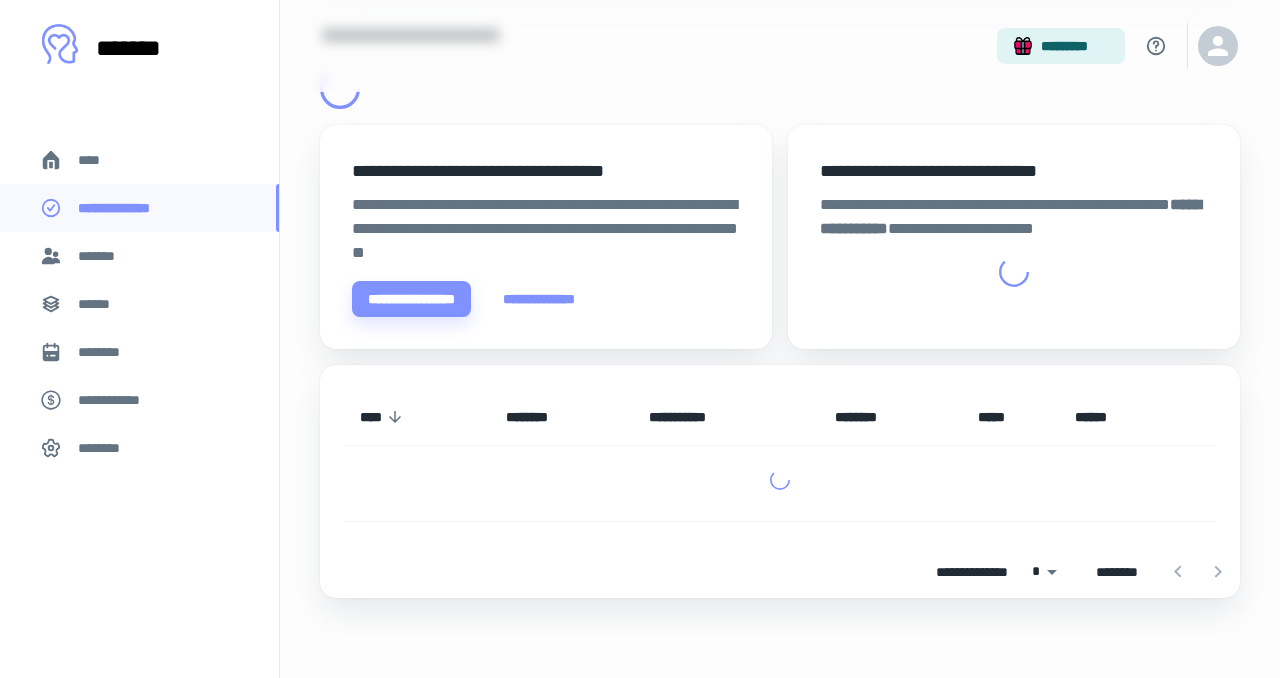 scroll, scrollTop: 0, scrollLeft: 0, axis: both 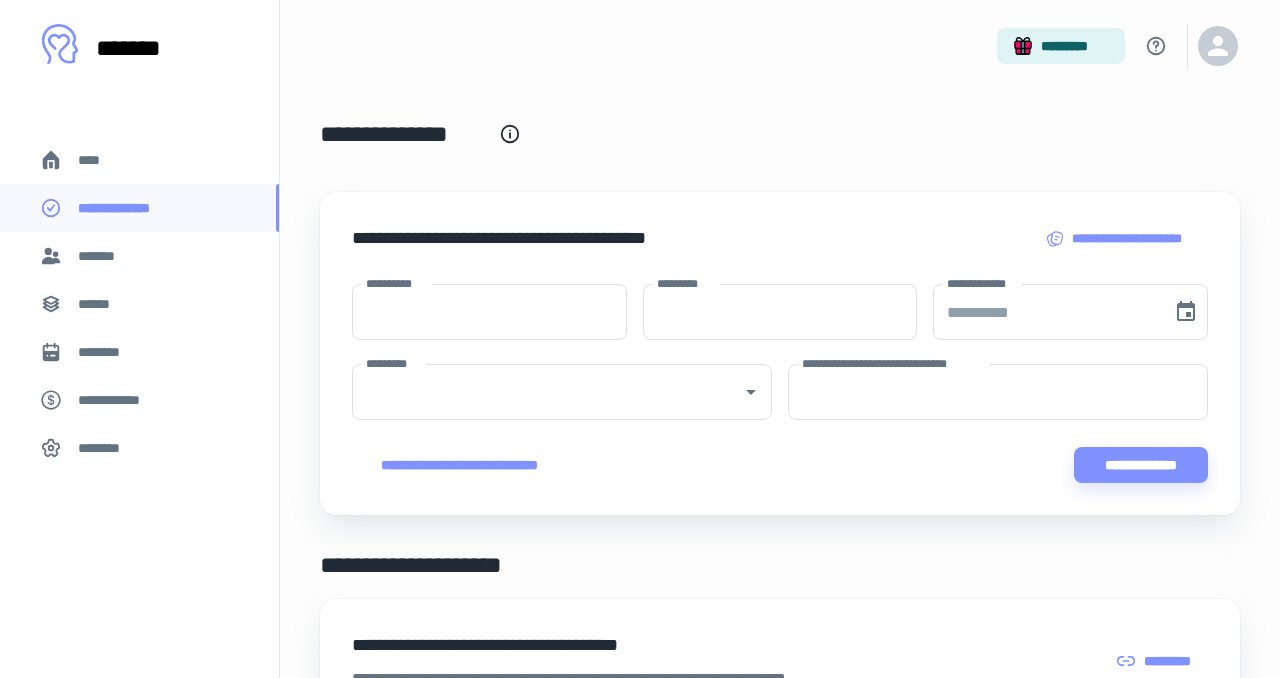 click on "*******" at bounding box center [100, 256] 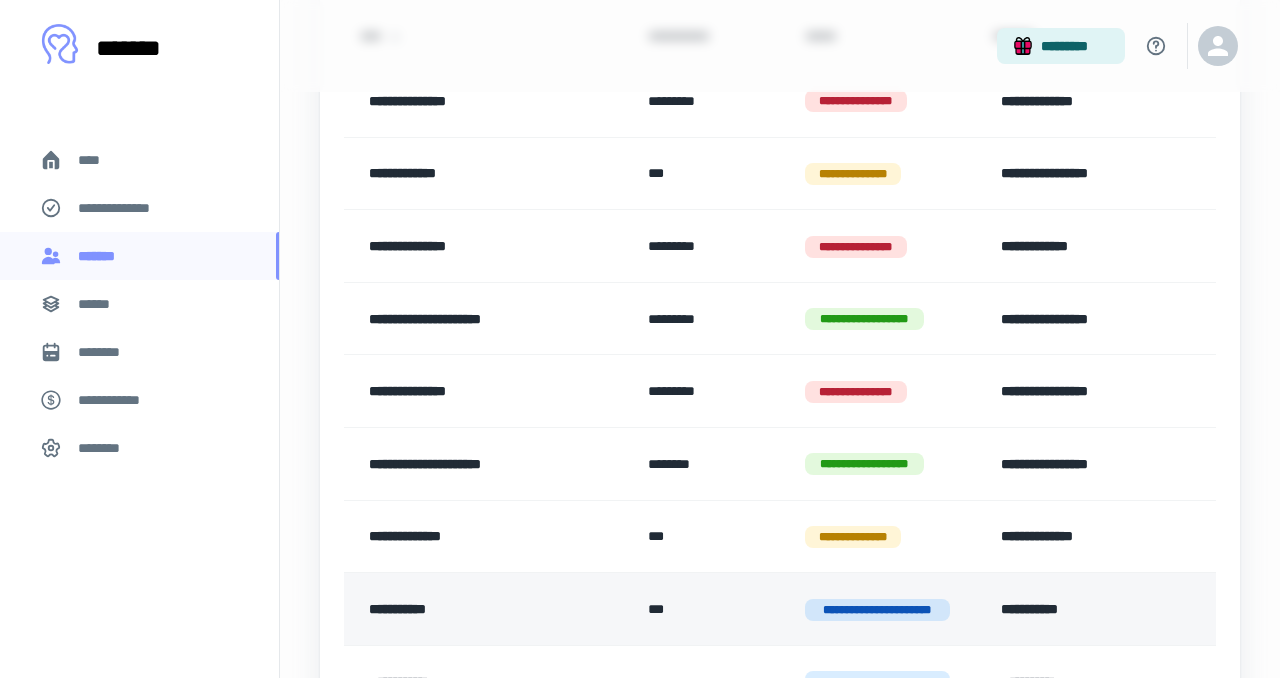 scroll, scrollTop: 431, scrollLeft: 0, axis: vertical 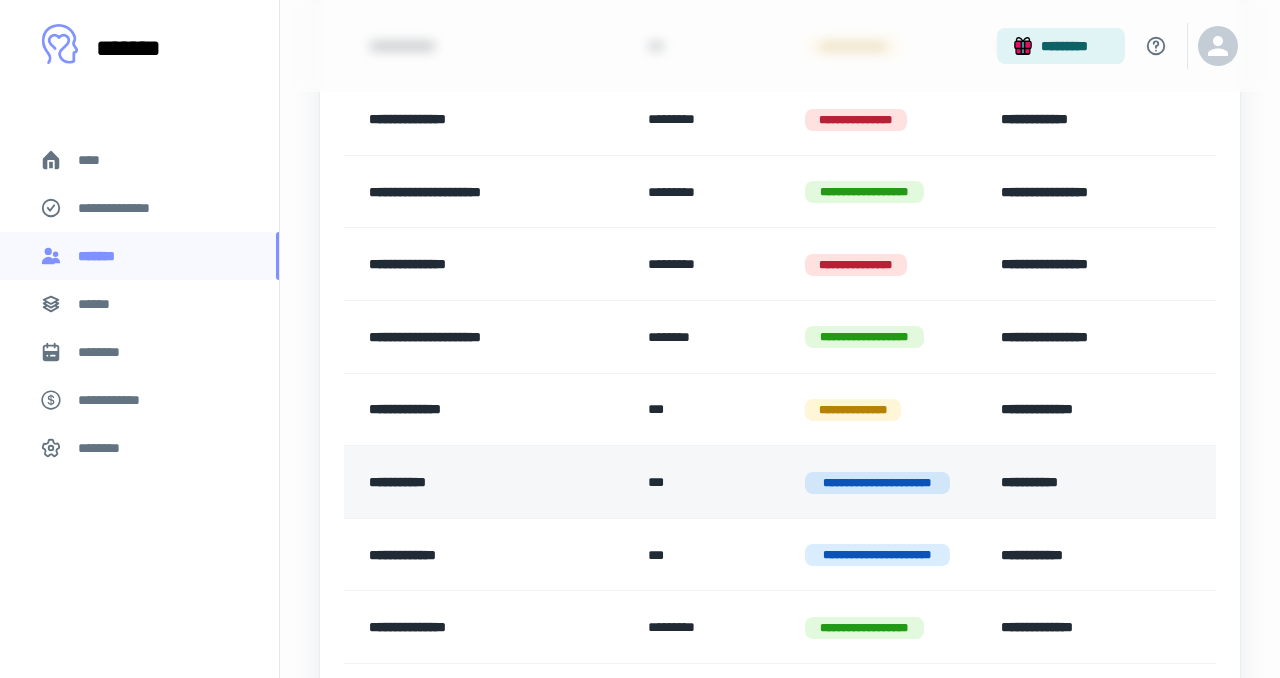 click on "**********" at bounding box center (480, 482) 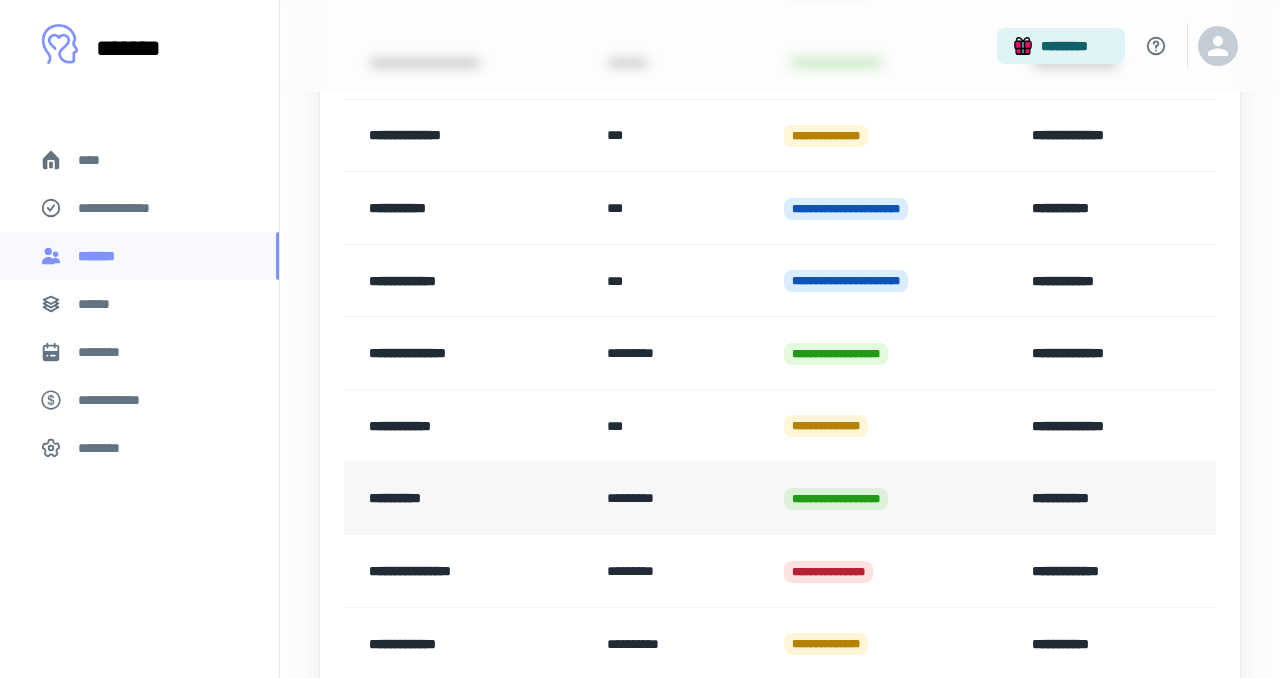scroll, scrollTop: 714, scrollLeft: 0, axis: vertical 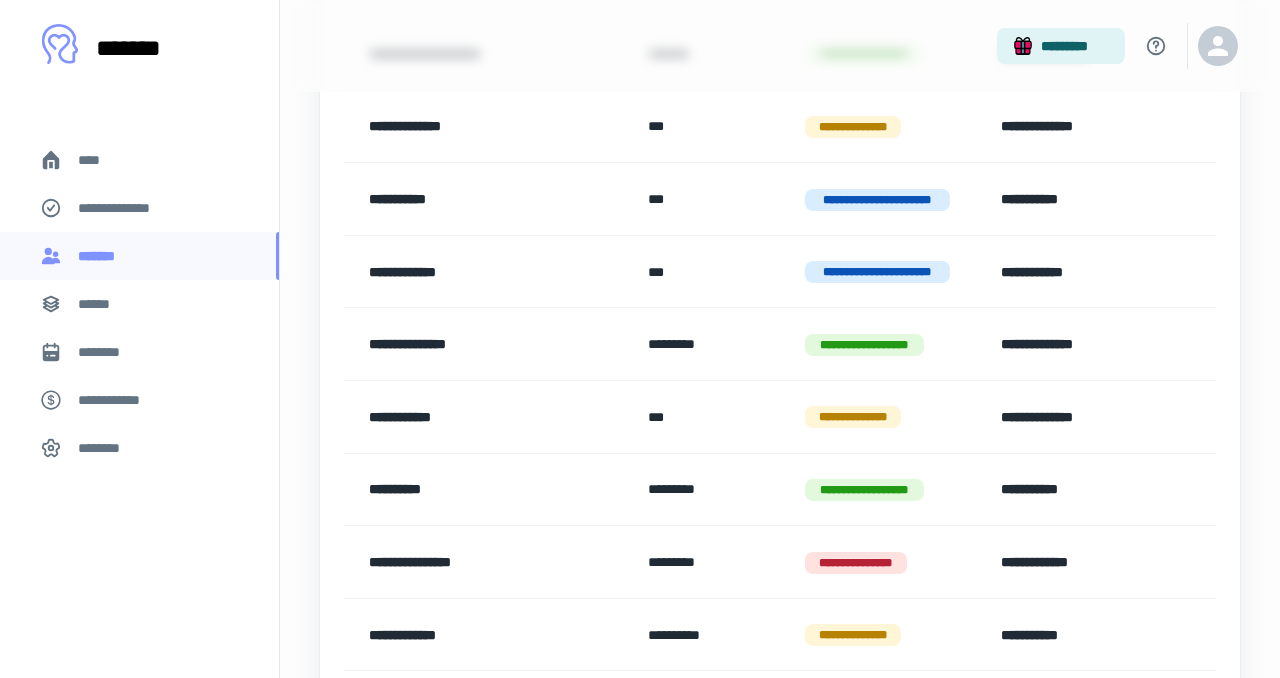click on "**********" at bounding box center (480, 490) 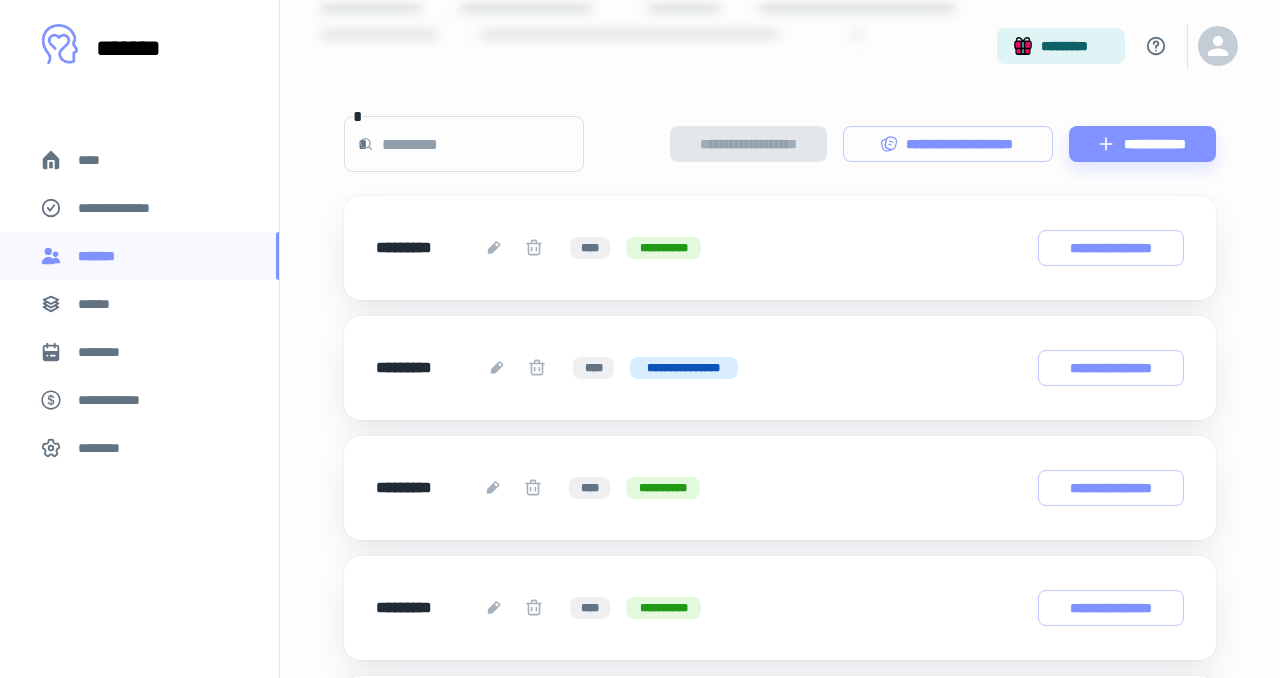 scroll, scrollTop: 151, scrollLeft: 0, axis: vertical 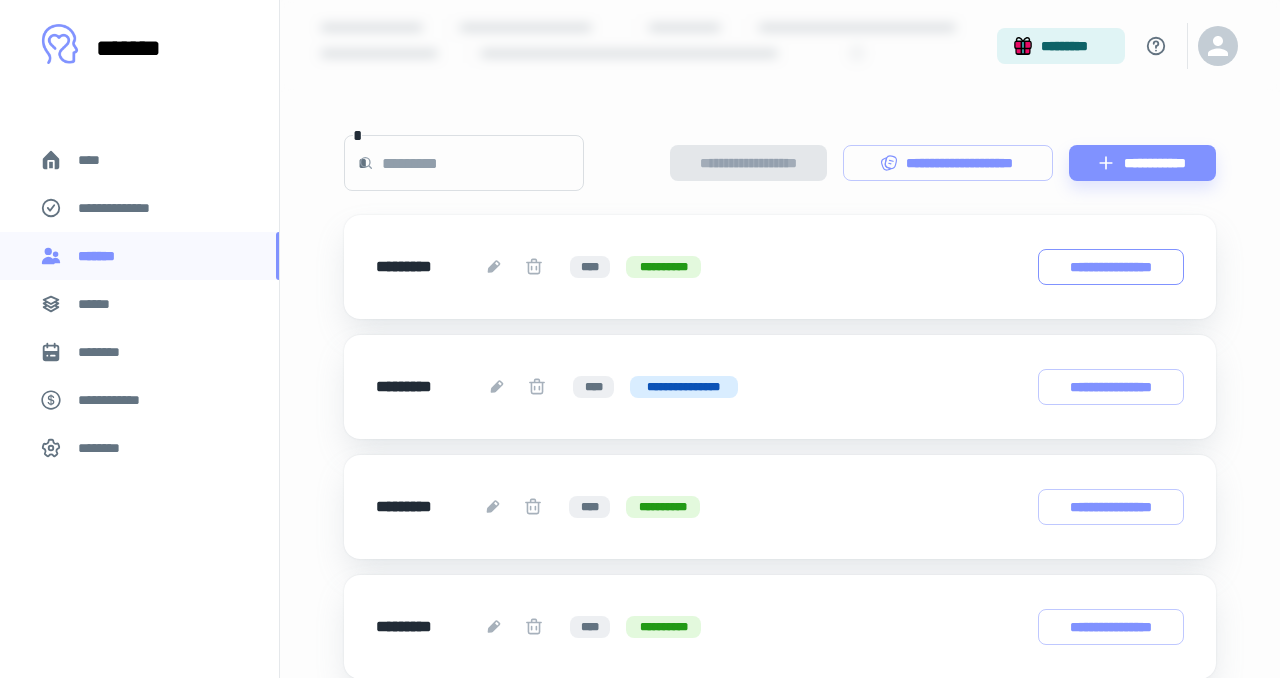 click on "**********" at bounding box center (1111, 267) 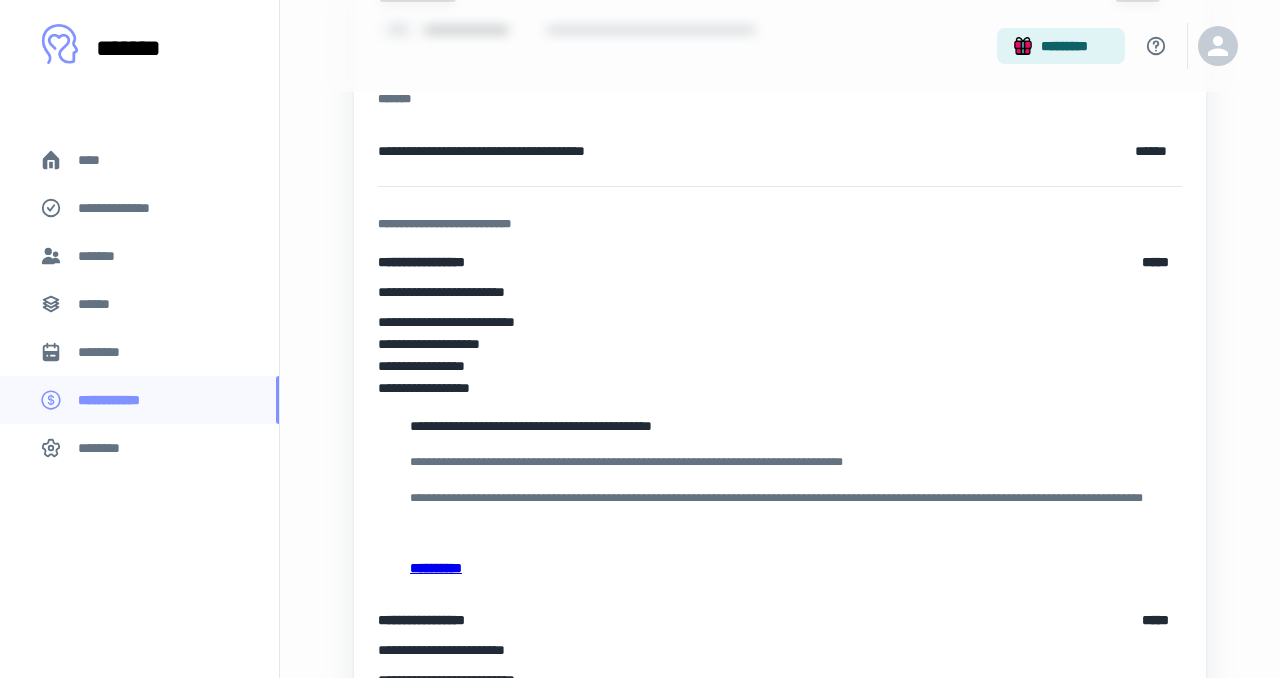 scroll, scrollTop: 0, scrollLeft: 0, axis: both 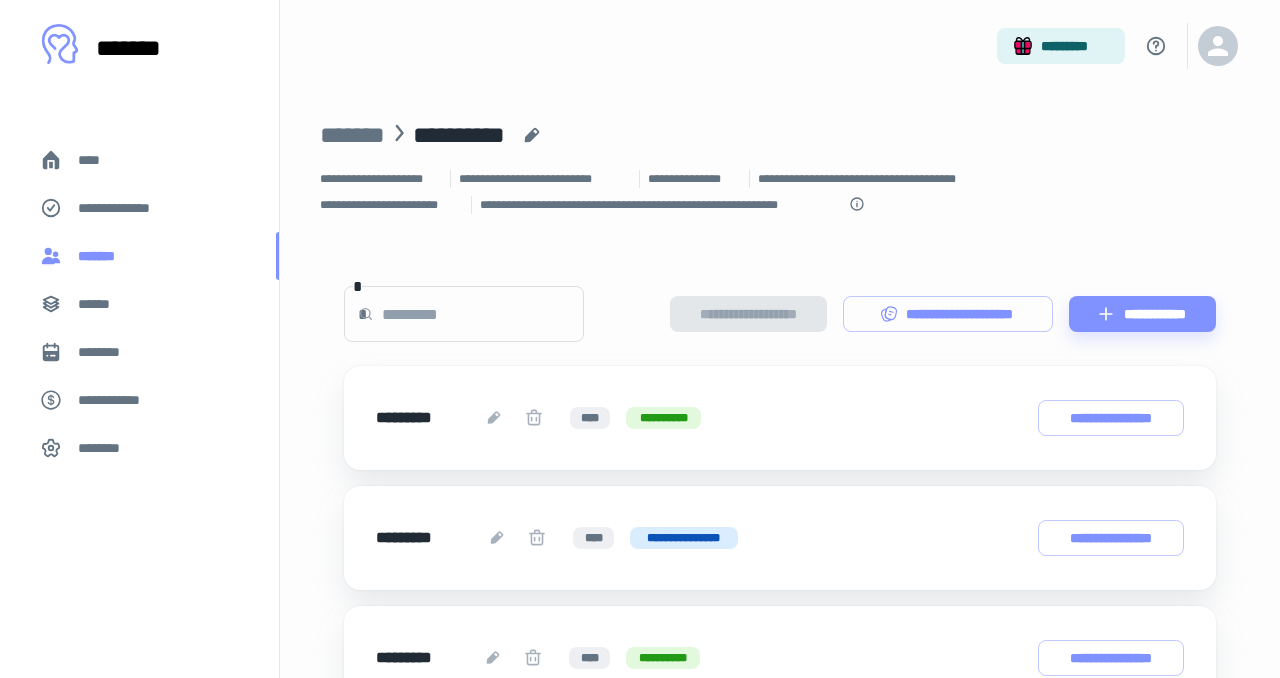 click on "*******" at bounding box center (101, 256) 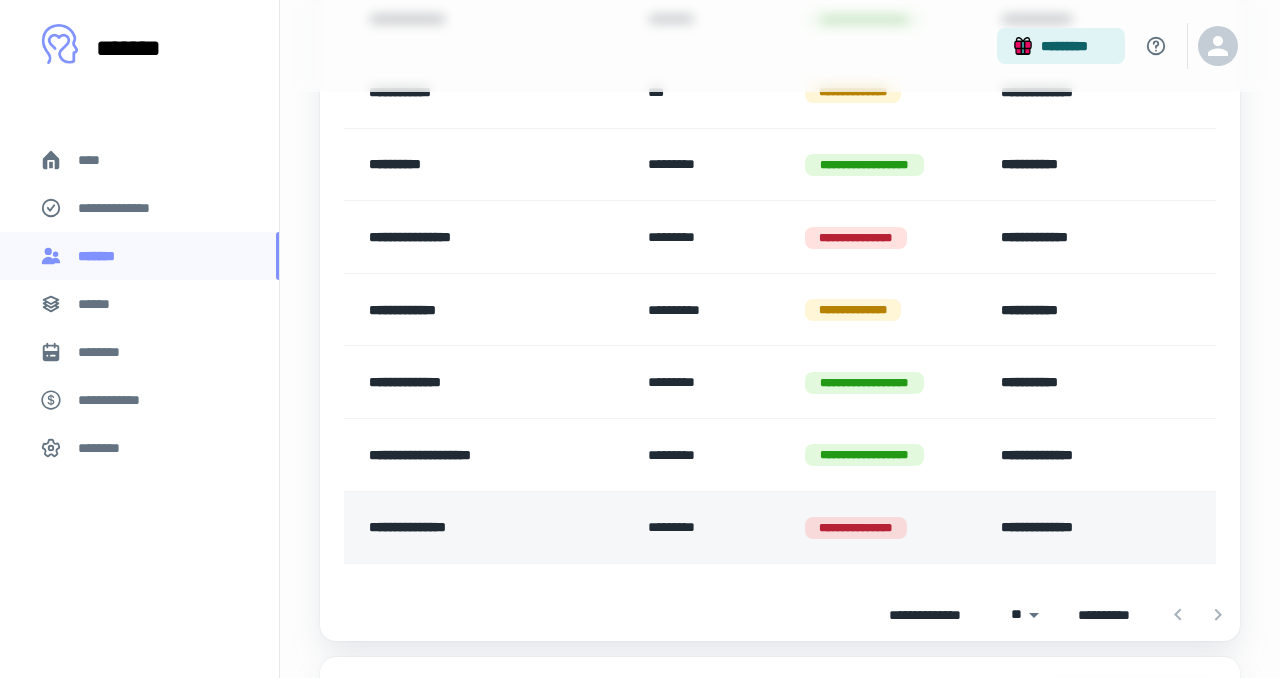 scroll, scrollTop: 1040, scrollLeft: 0, axis: vertical 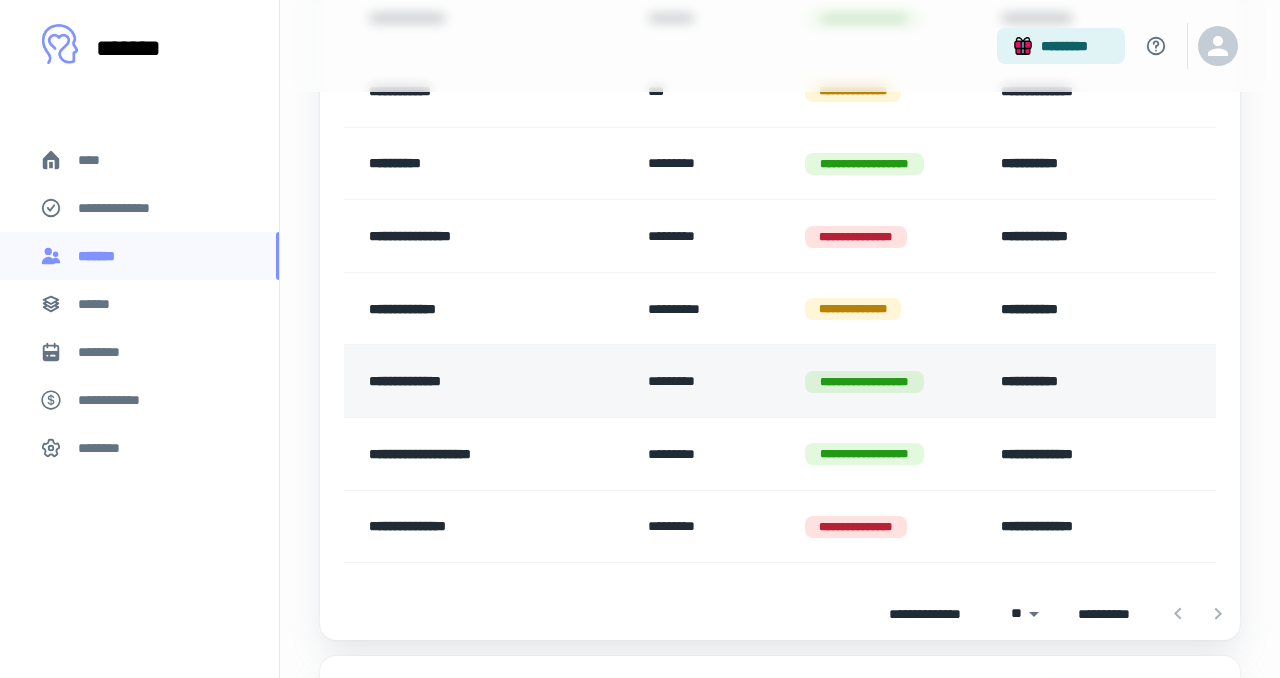 click on "**********" at bounding box center (480, 381) 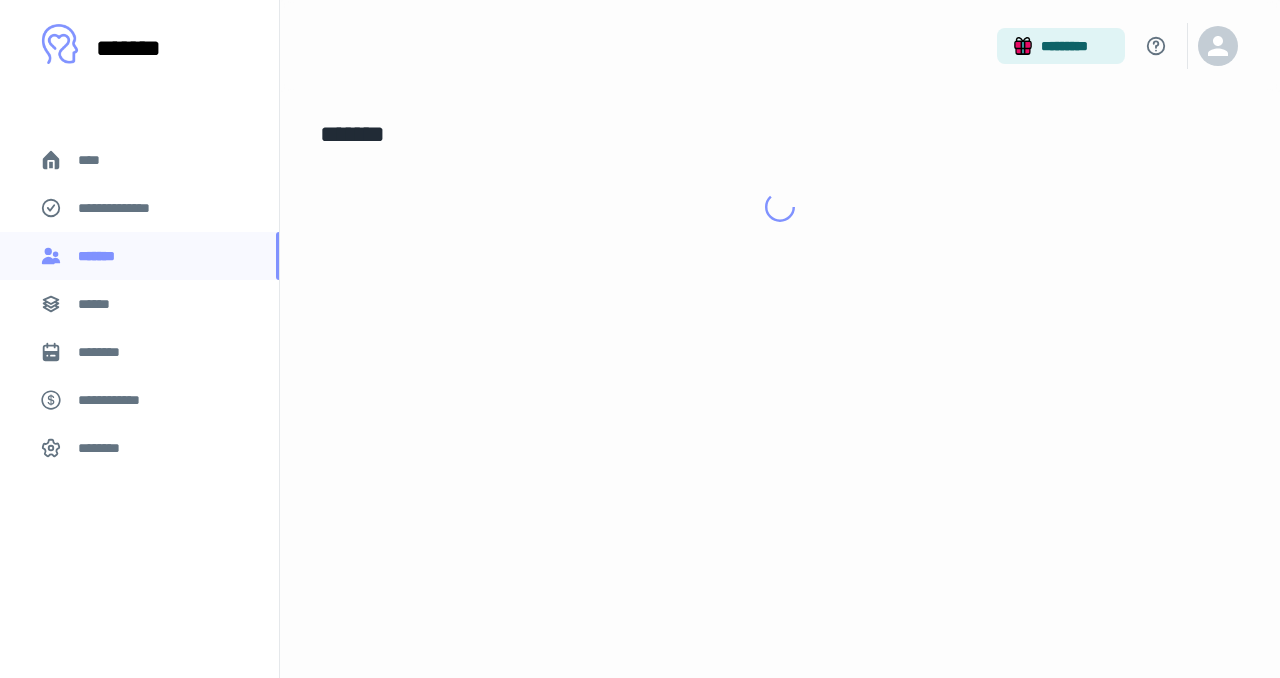 scroll, scrollTop: 0, scrollLeft: 0, axis: both 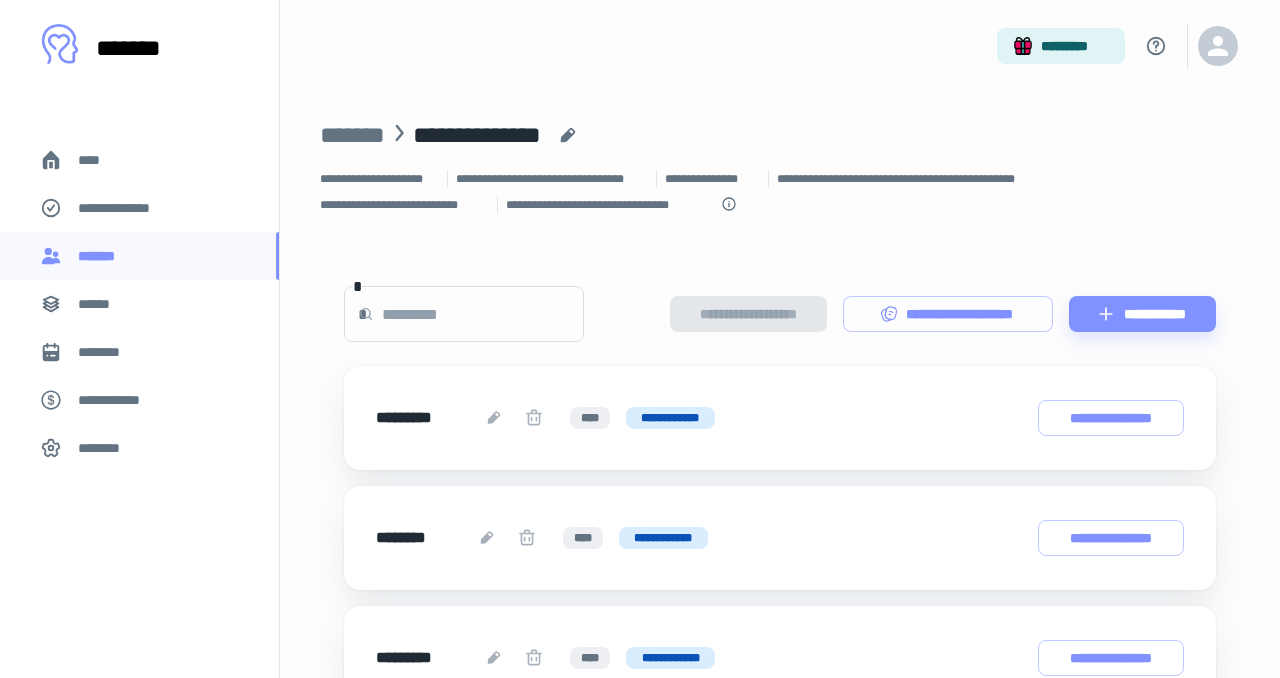 click on "**********" at bounding box center [127, 208] 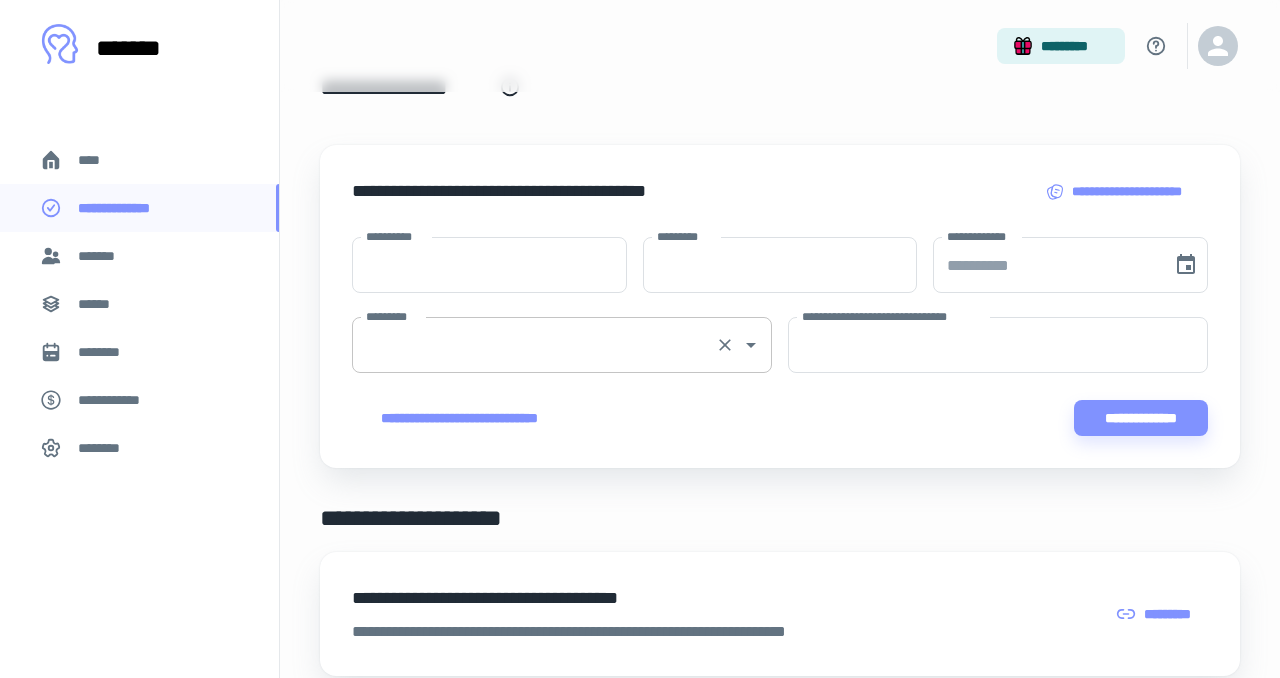 scroll, scrollTop: 0, scrollLeft: 0, axis: both 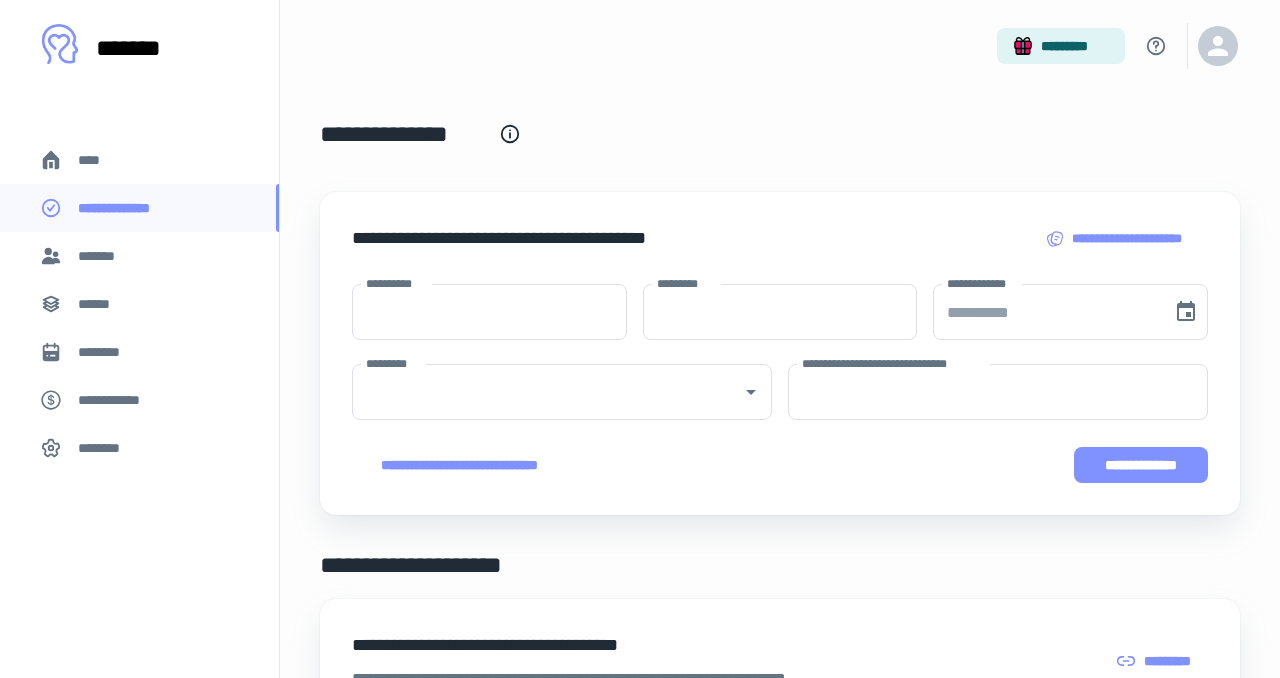 click on "**********" at bounding box center (1141, 465) 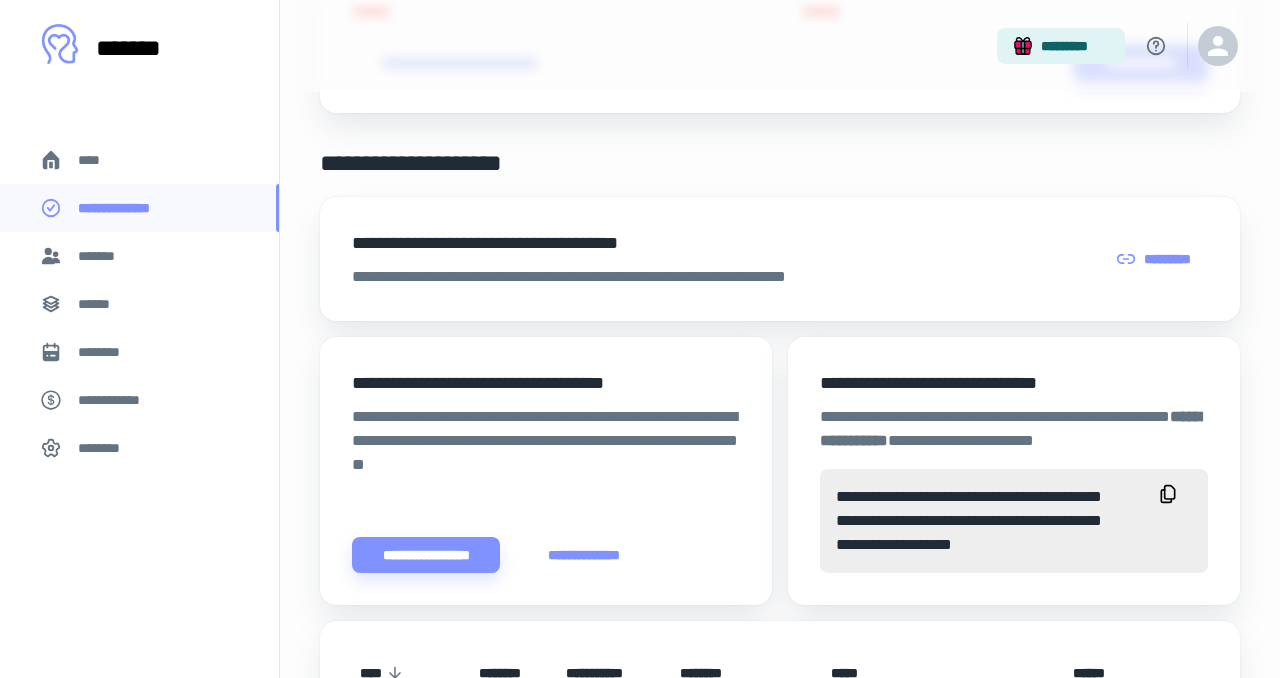 scroll, scrollTop: 442, scrollLeft: 0, axis: vertical 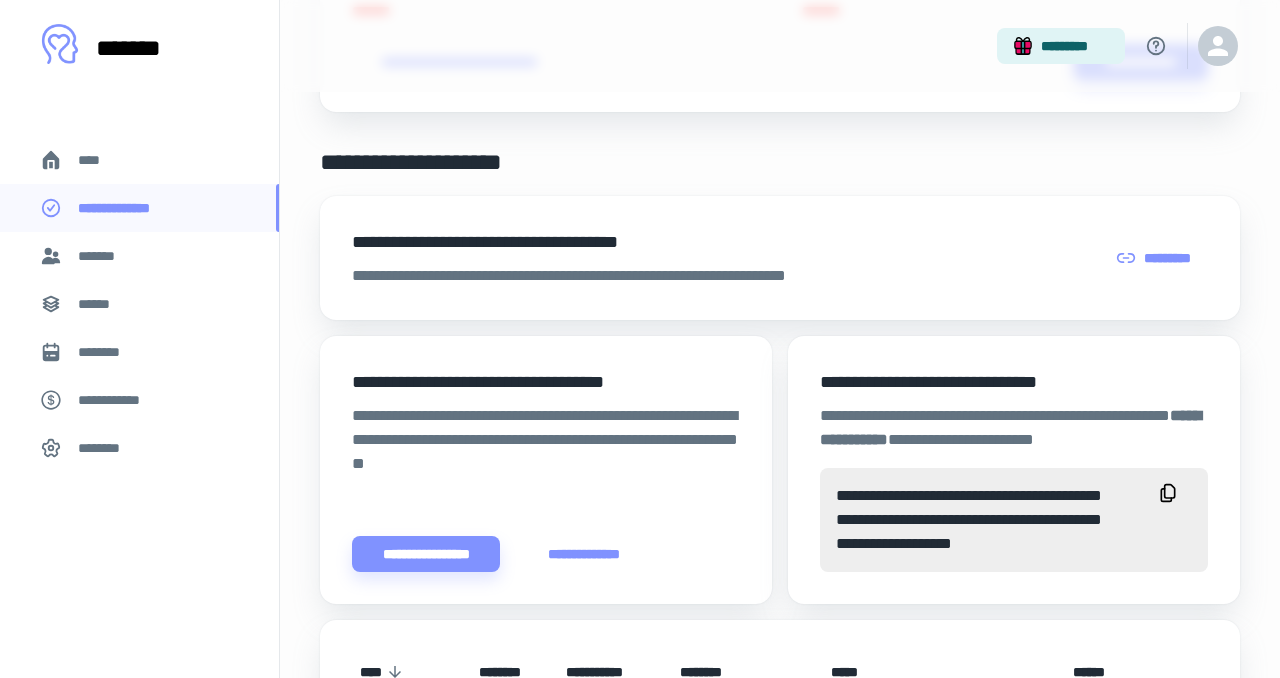 click on "*********" at bounding box center [1155, 258] 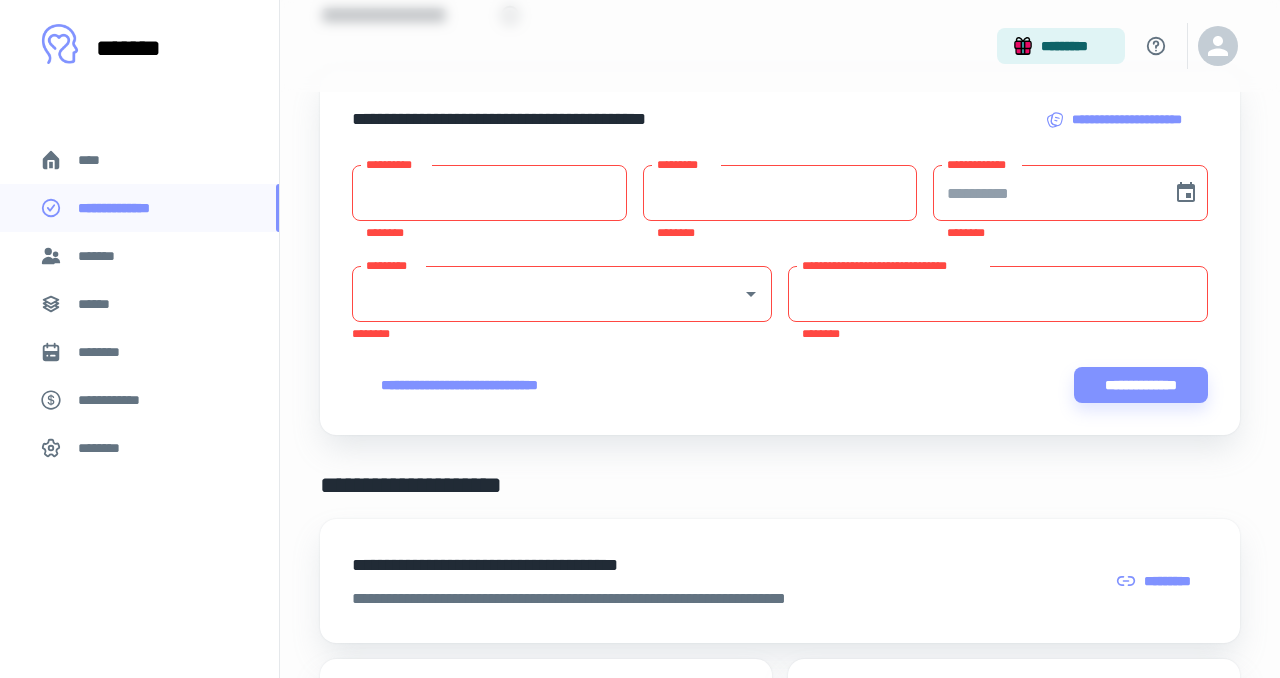 scroll, scrollTop: 0, scrollLeft: 0, axis: both 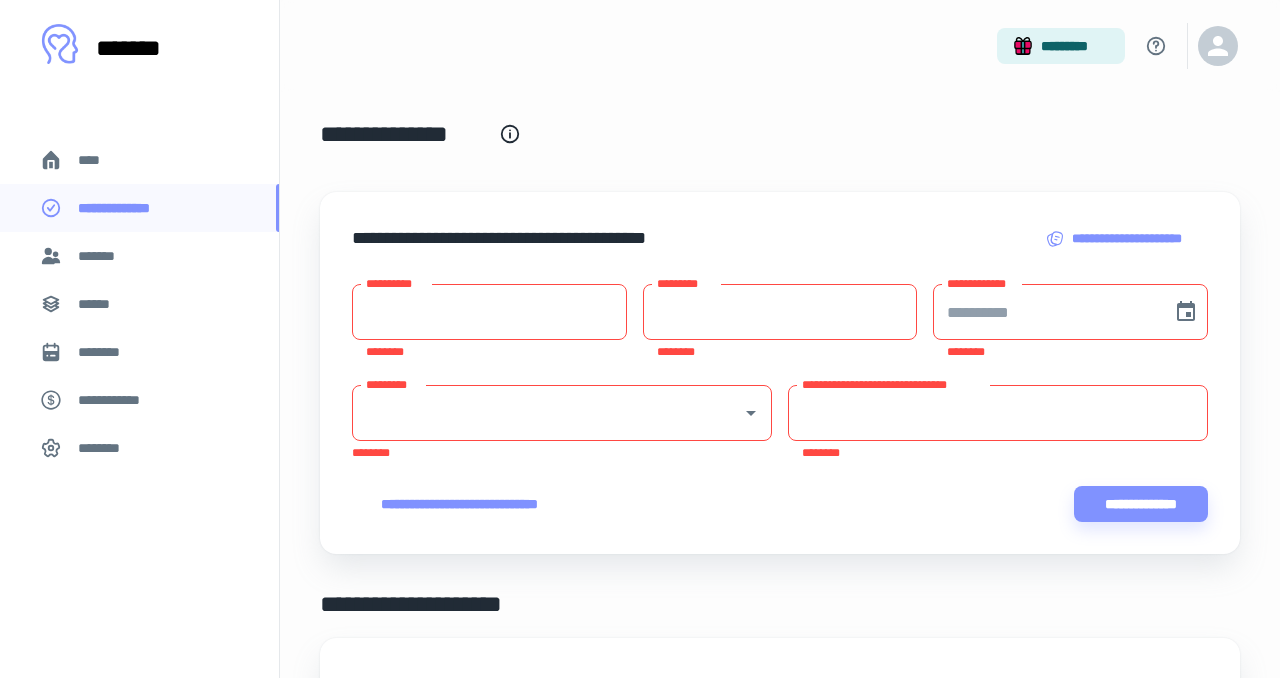 click on "*******" at bounding box center [100, 256] 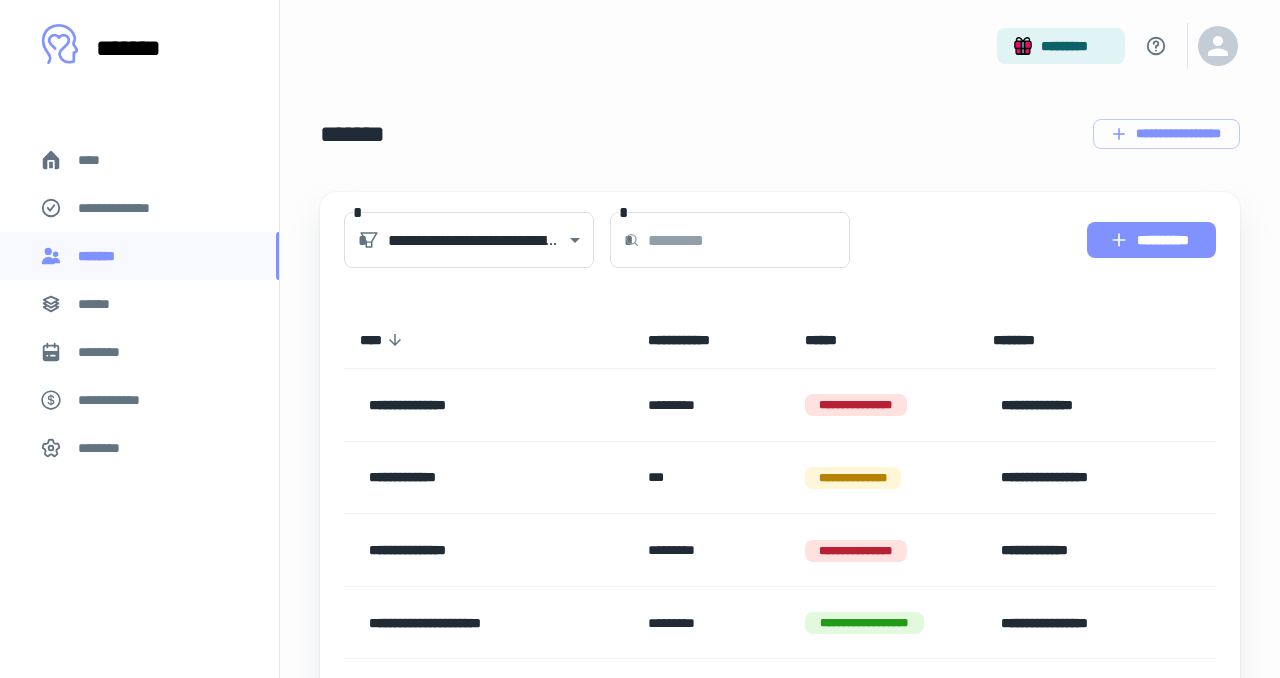 click on "**********" at bounding box center [1151, 240] 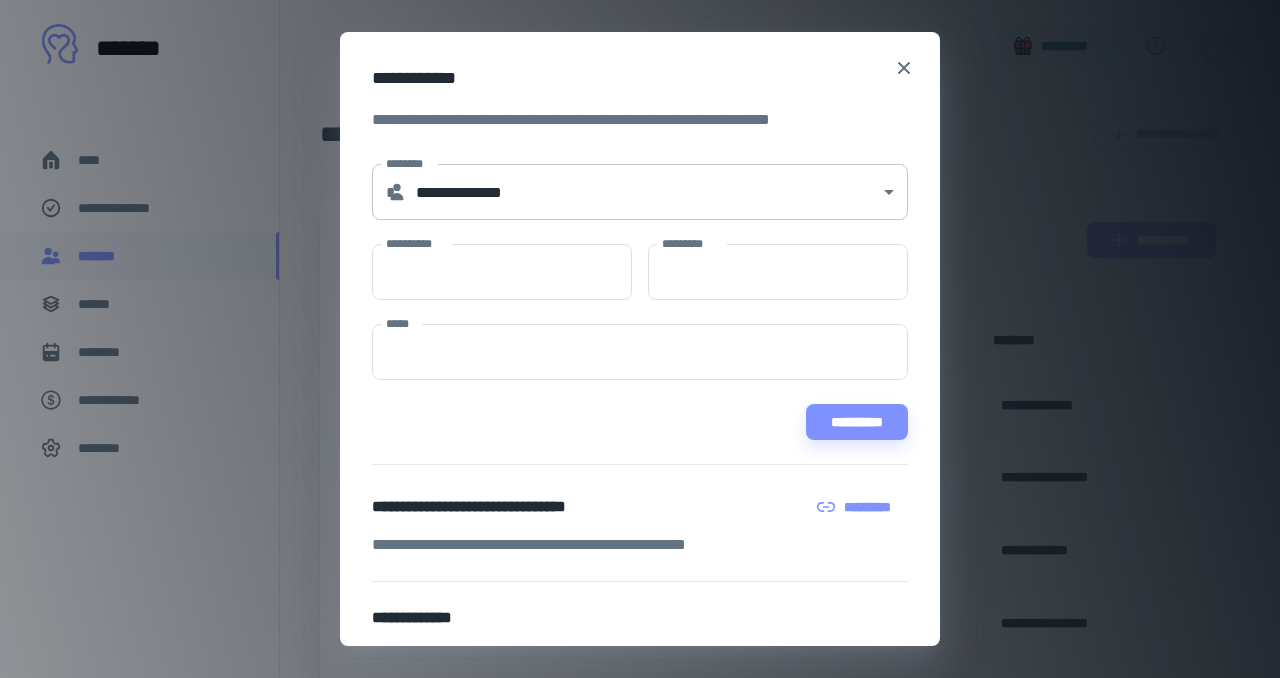 click on "**********" at bounding box center (640, 339) 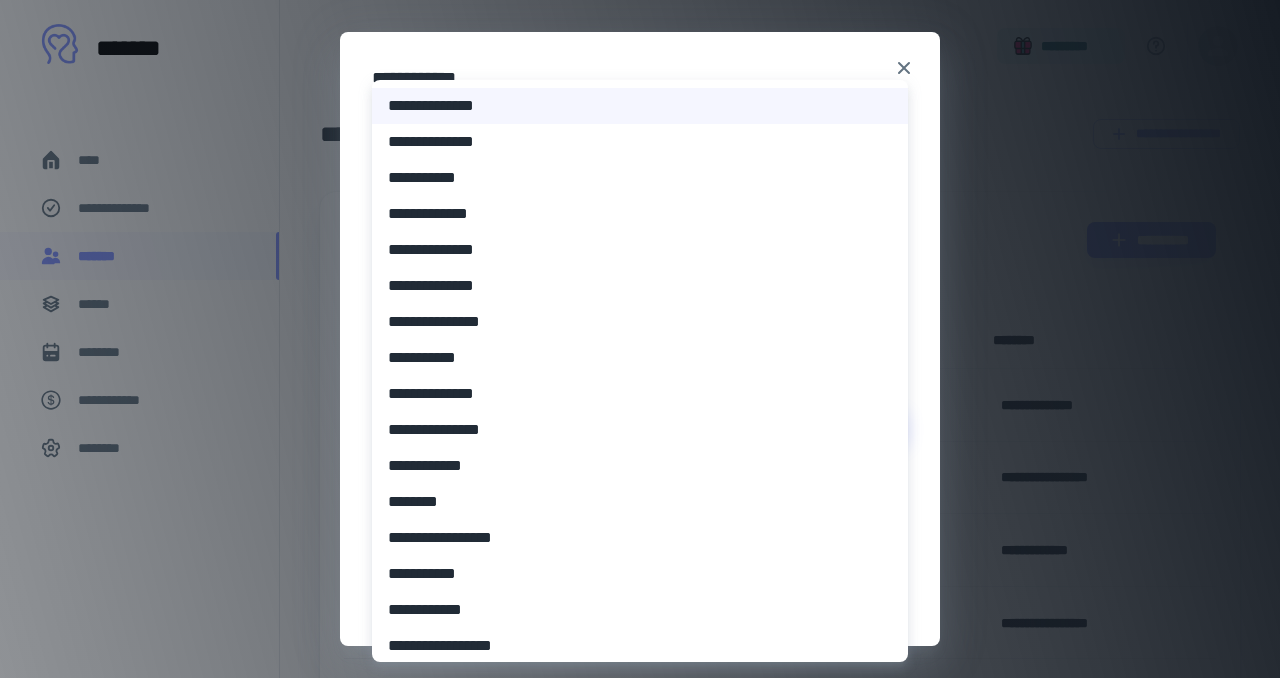 click on "**********" at bounding box center [640, 394] 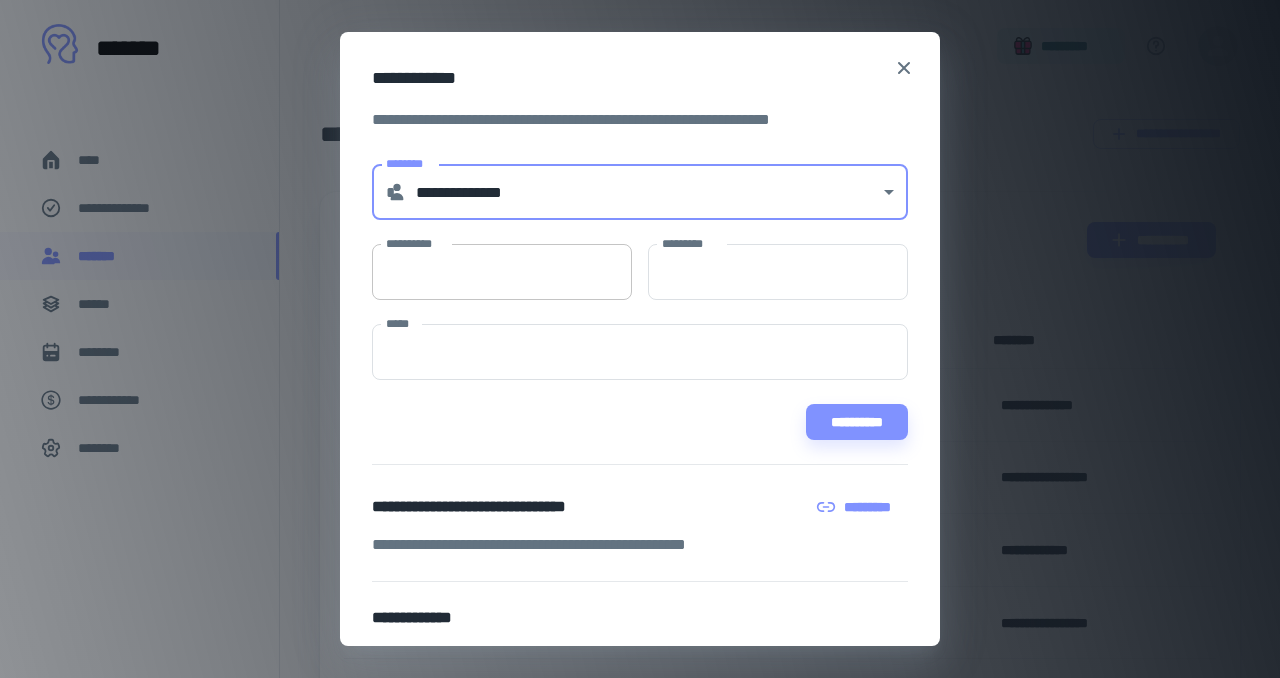 click on "**********" at bounding box center (502, 272) 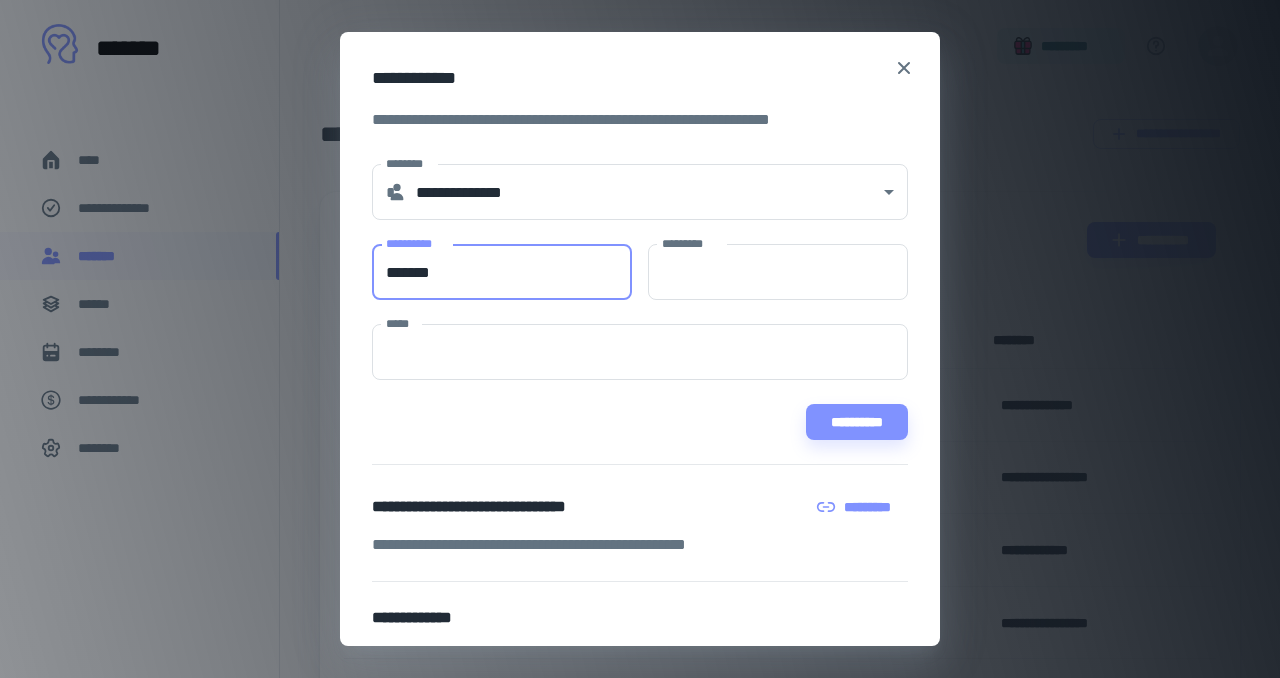 type on "*******" 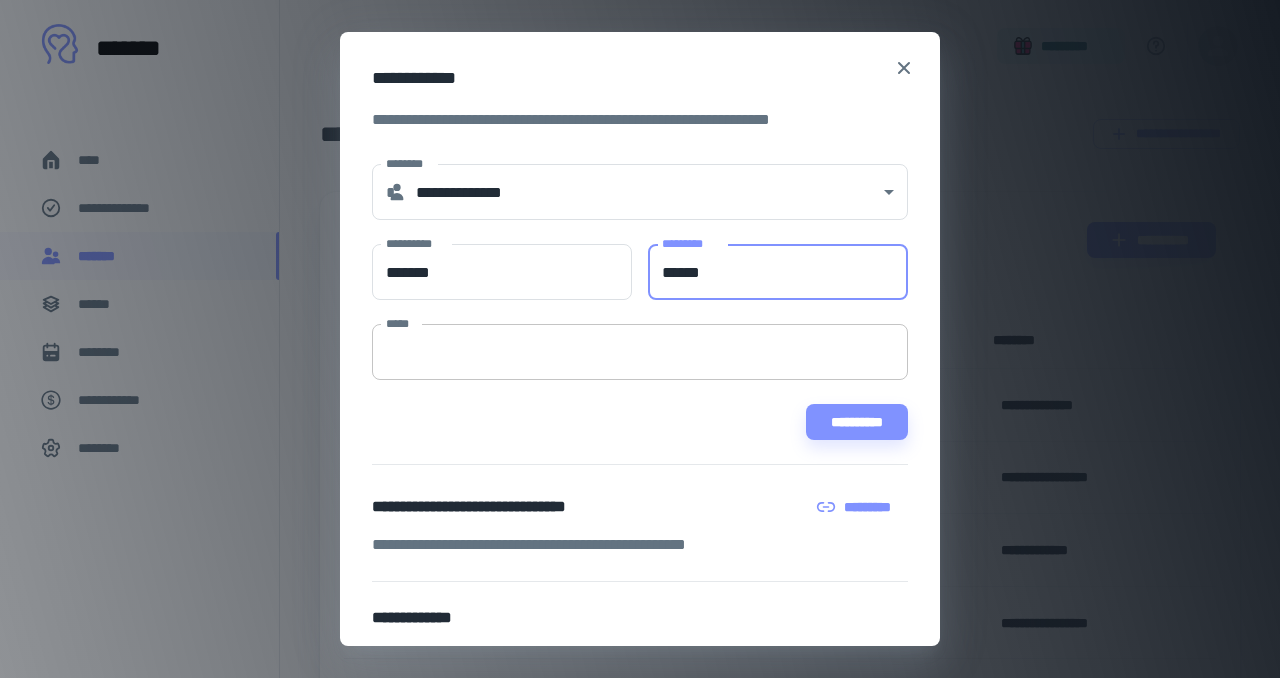 type on "******" 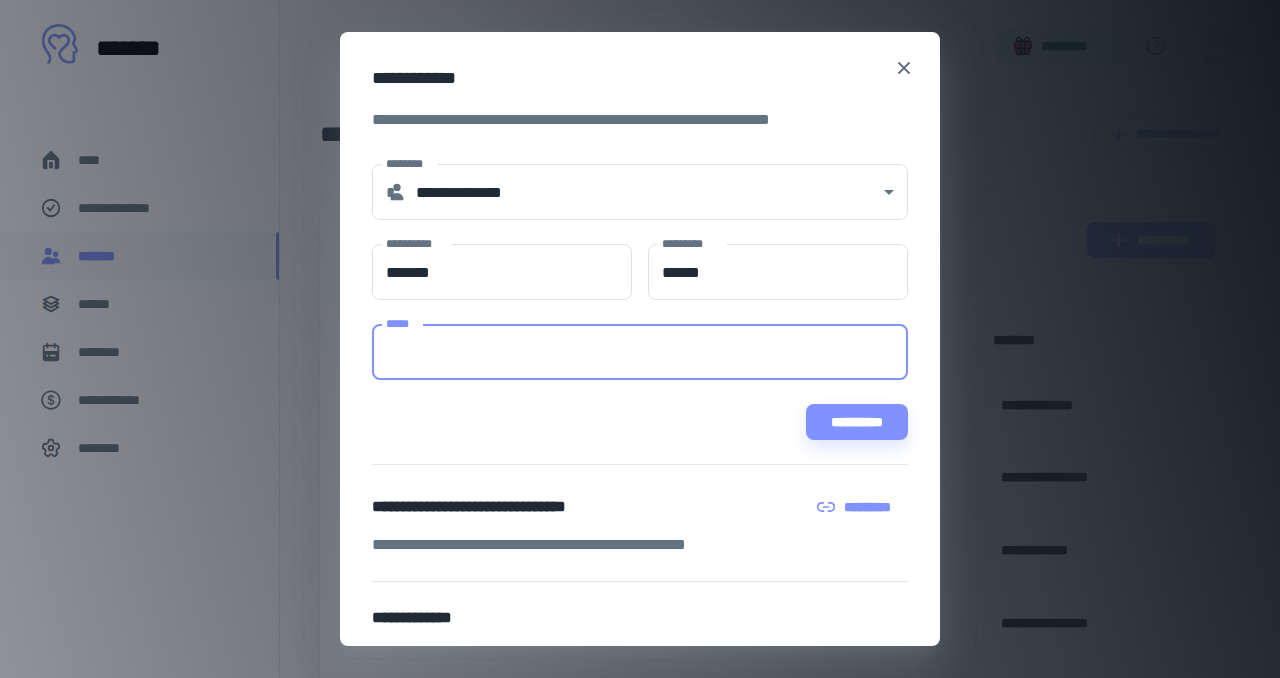 paste on "**********" 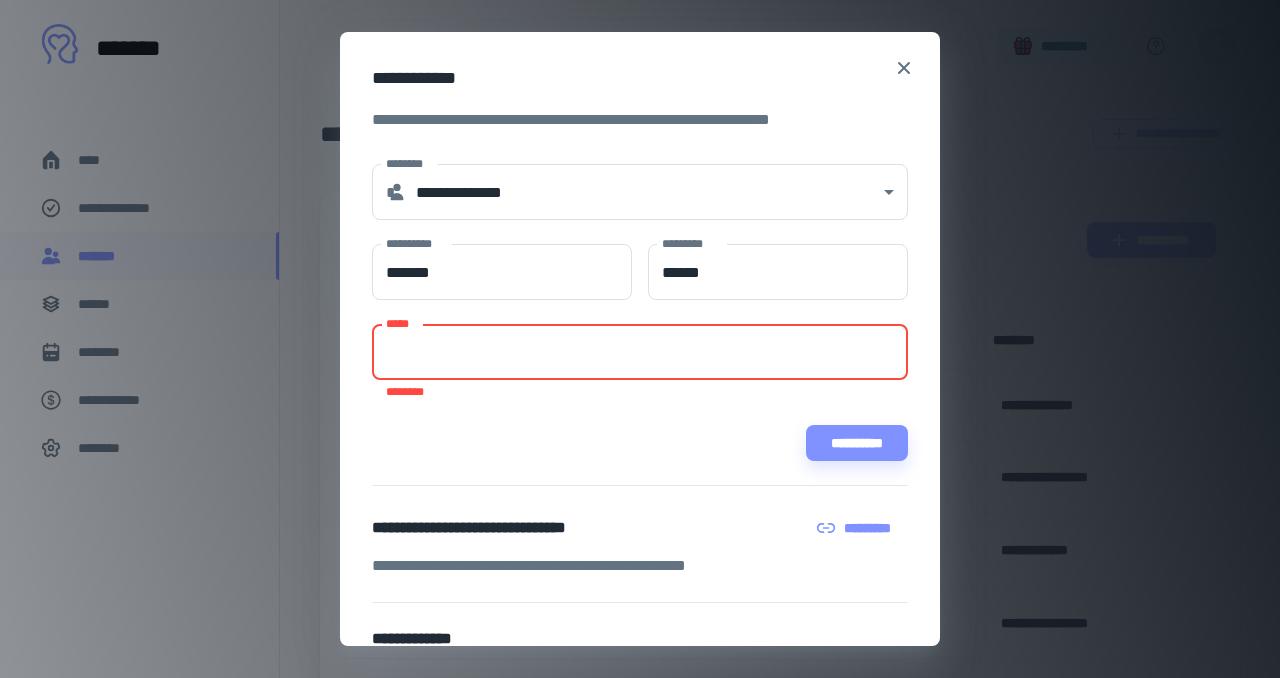 click on "*****" at bounding box center [640, 352] 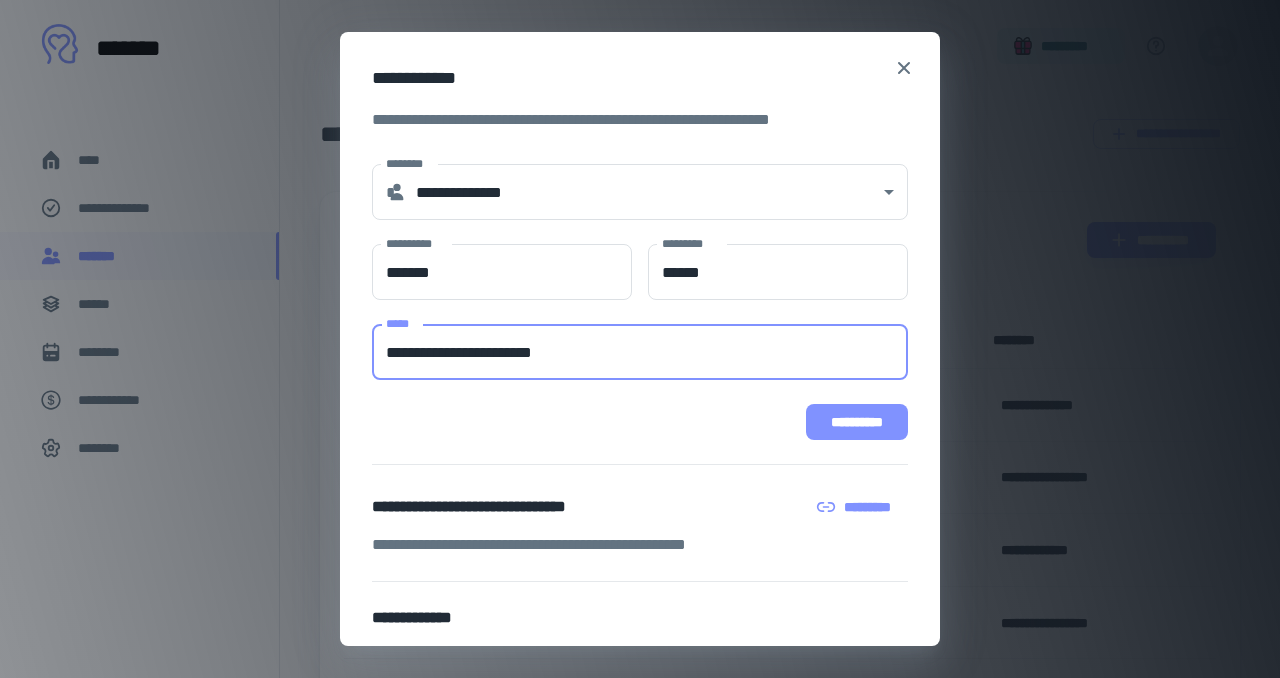type on "**********" 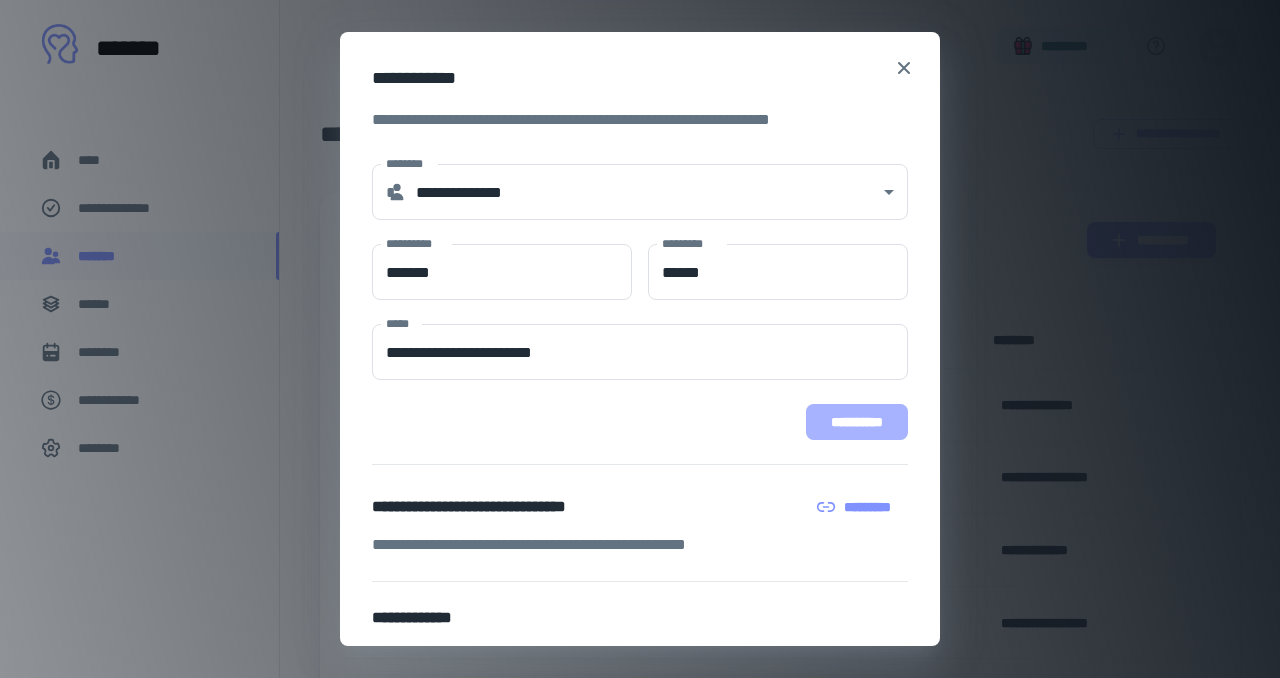 click on "**********" at bounding box center [857, 422] 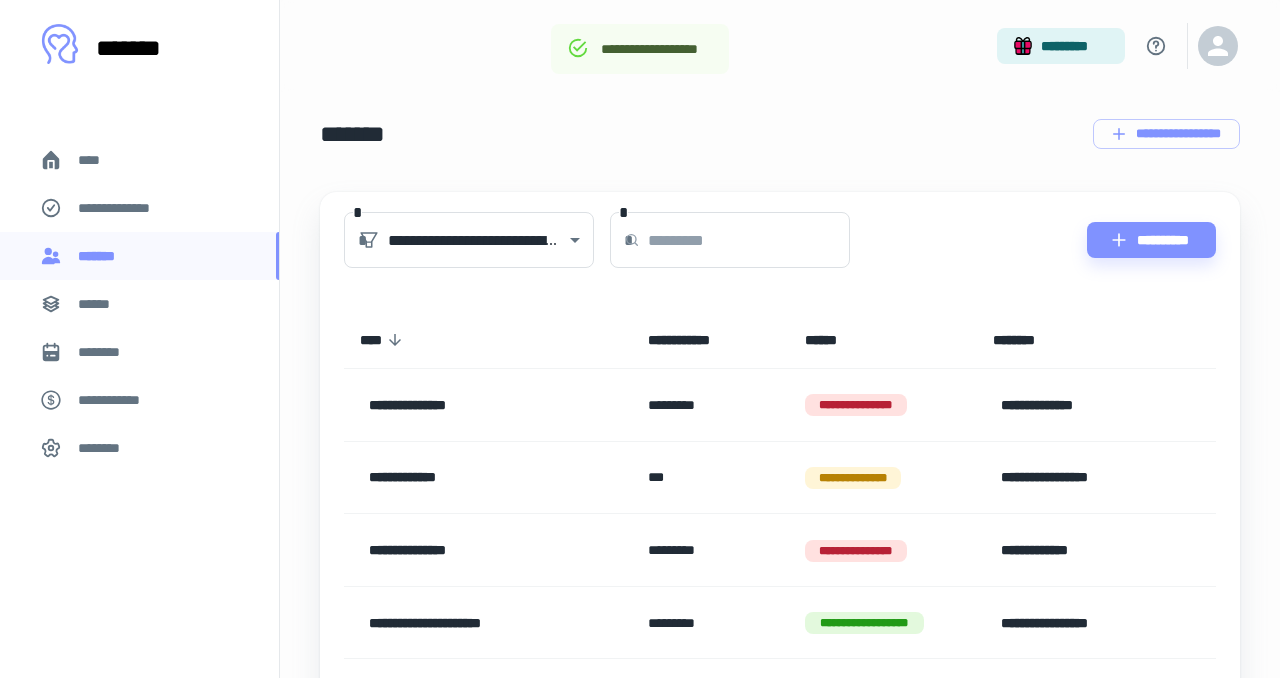 scroll, scrollTop: 67, scrollLeft: 0, axis: vertical 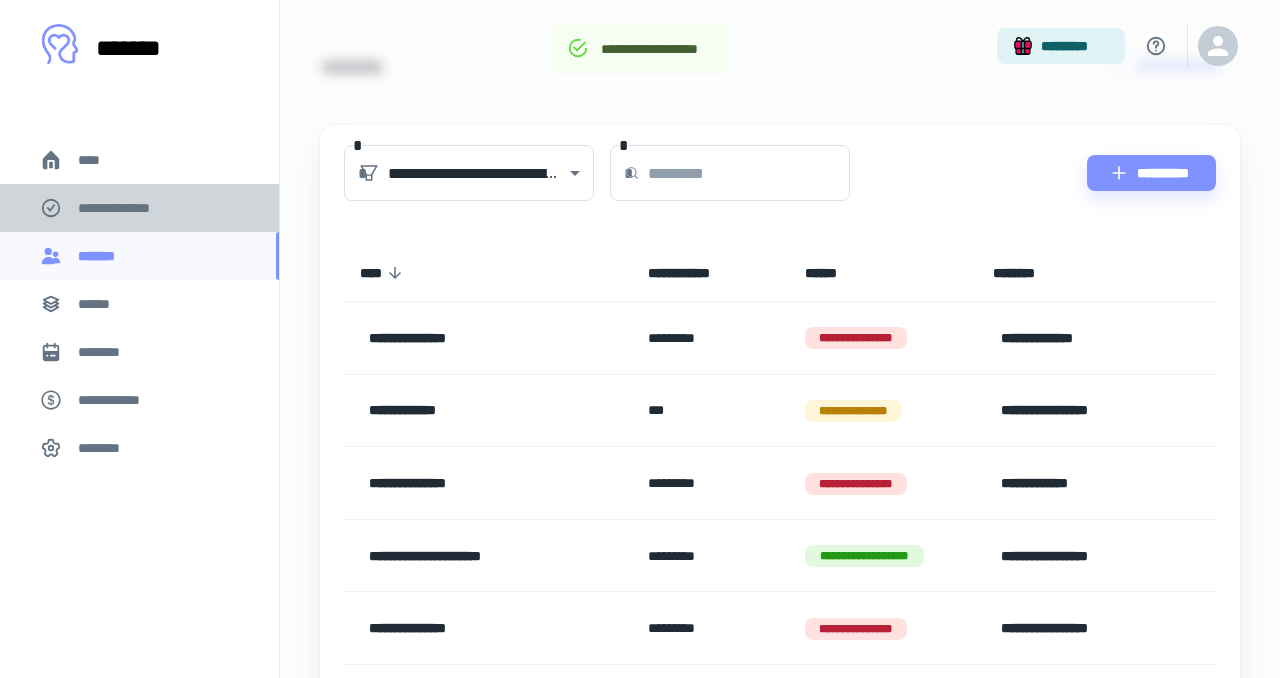 click on "**********" at bounding box center (139, 208) 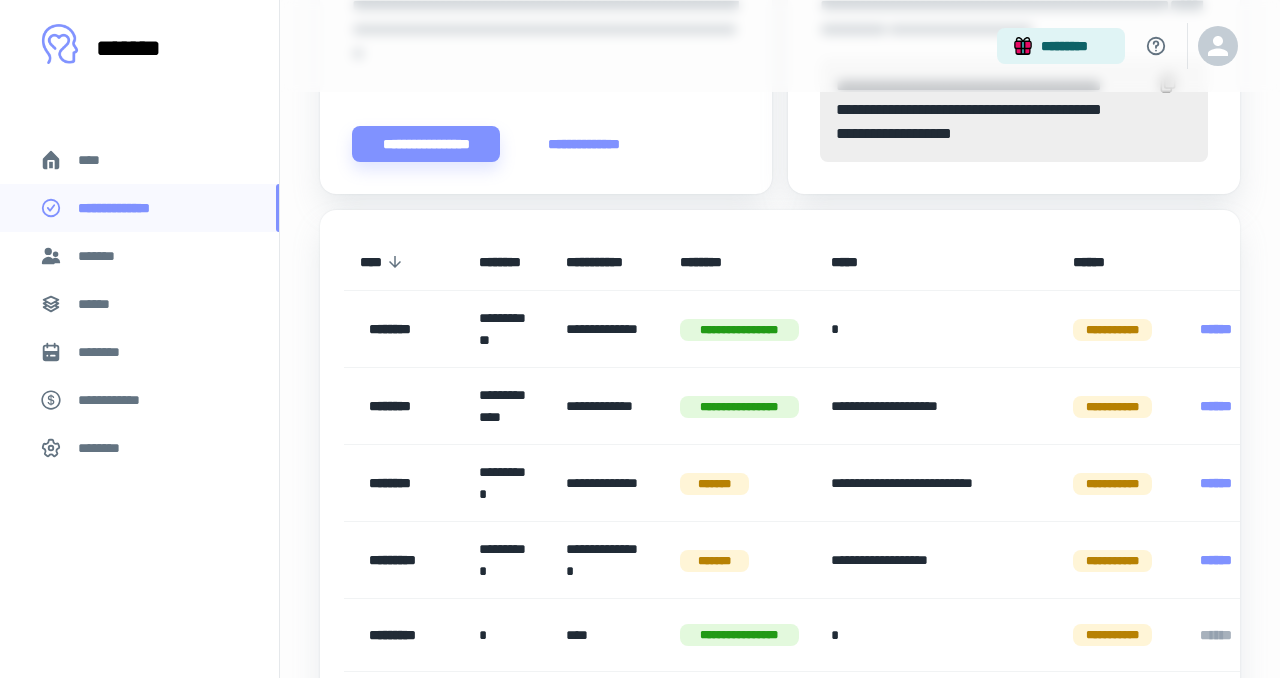 scroll, scrollTop: 827, scrollLeft: 0, axis: vertical 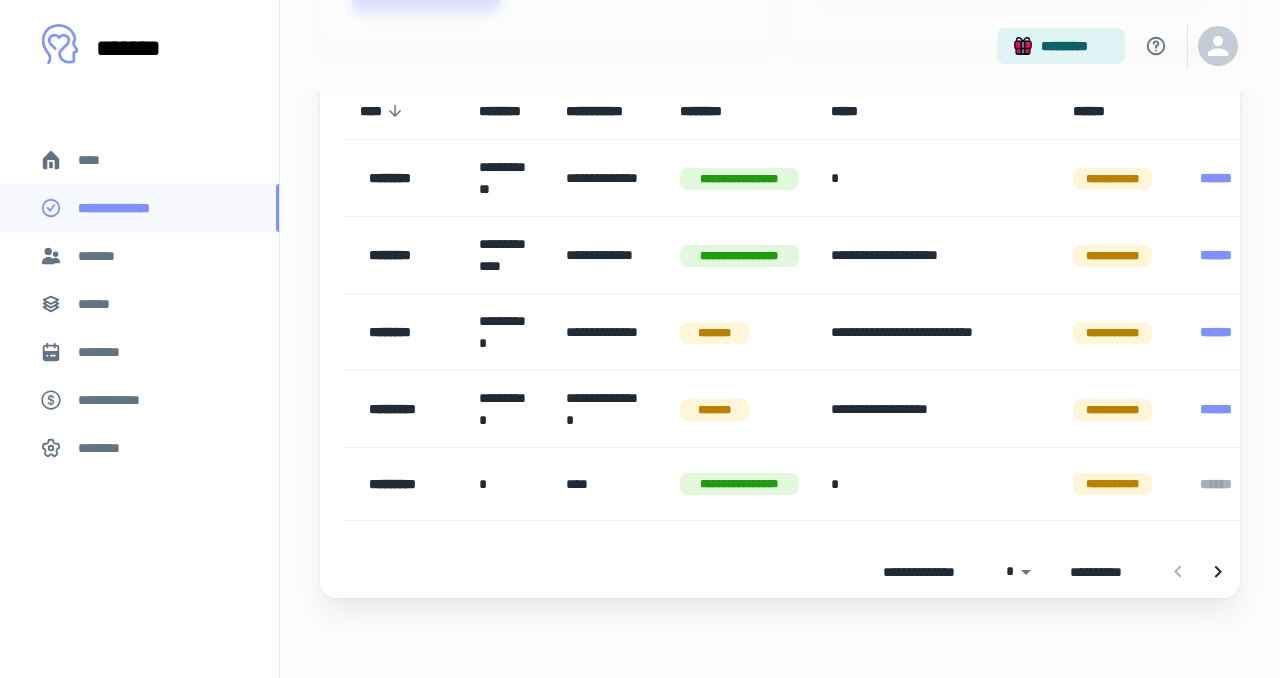 click on "**********" at bounding box center (640, -625) 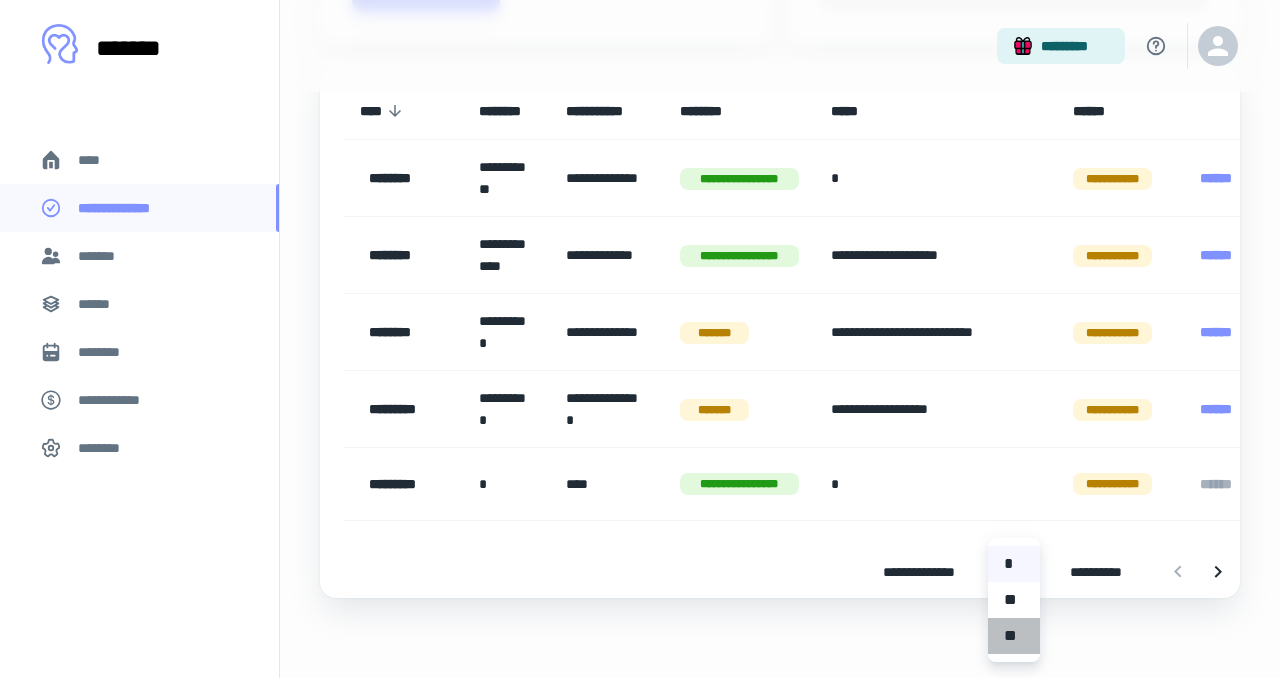 click on "**" at bounding box center (1014, 636) 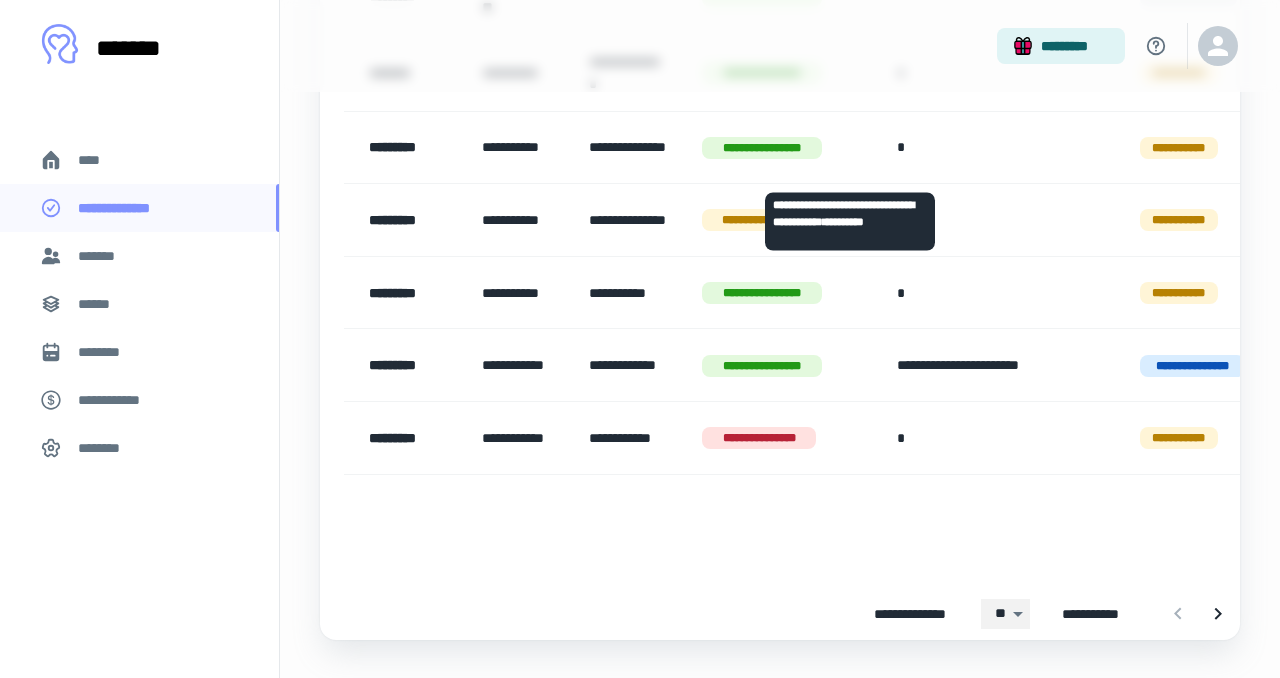 scroll, scrollTop: 2504, scrollLeft: 0, axis: vertical 